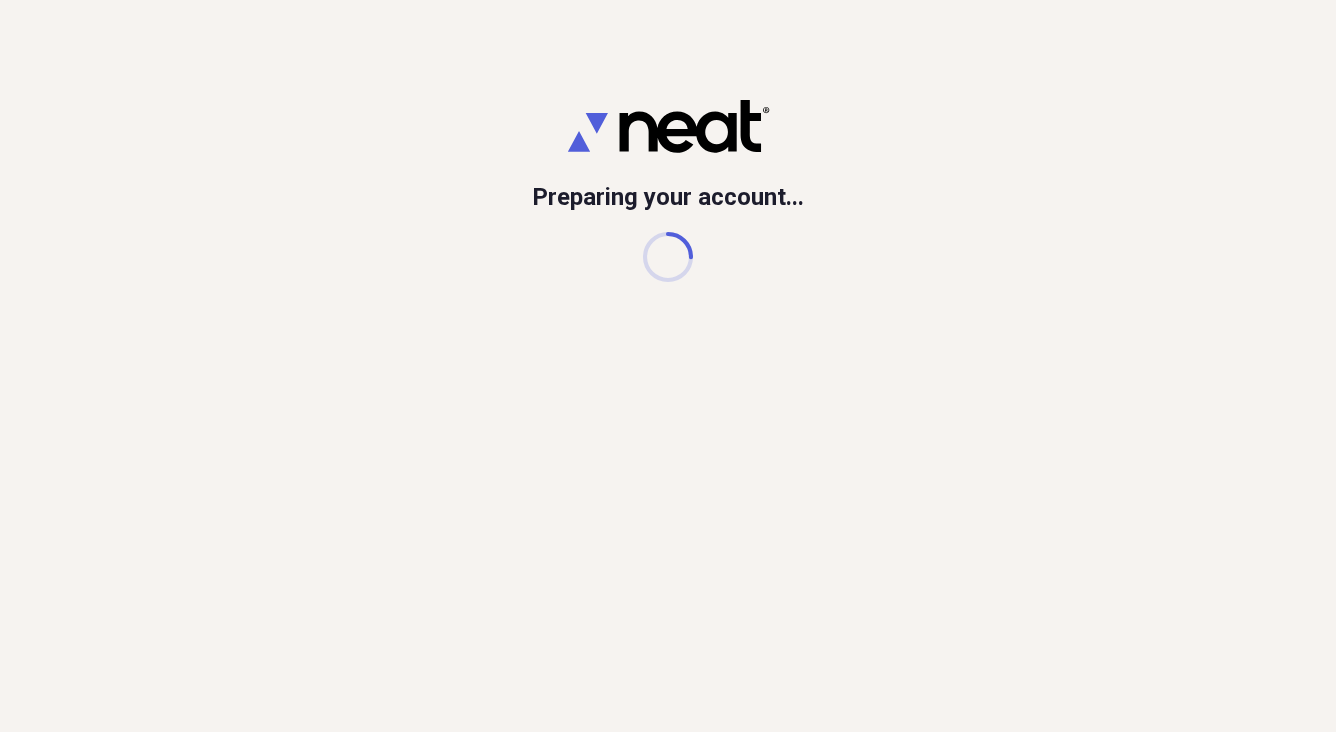 scroll, scrollTop: 0, scrollLeft: 0, axis: both 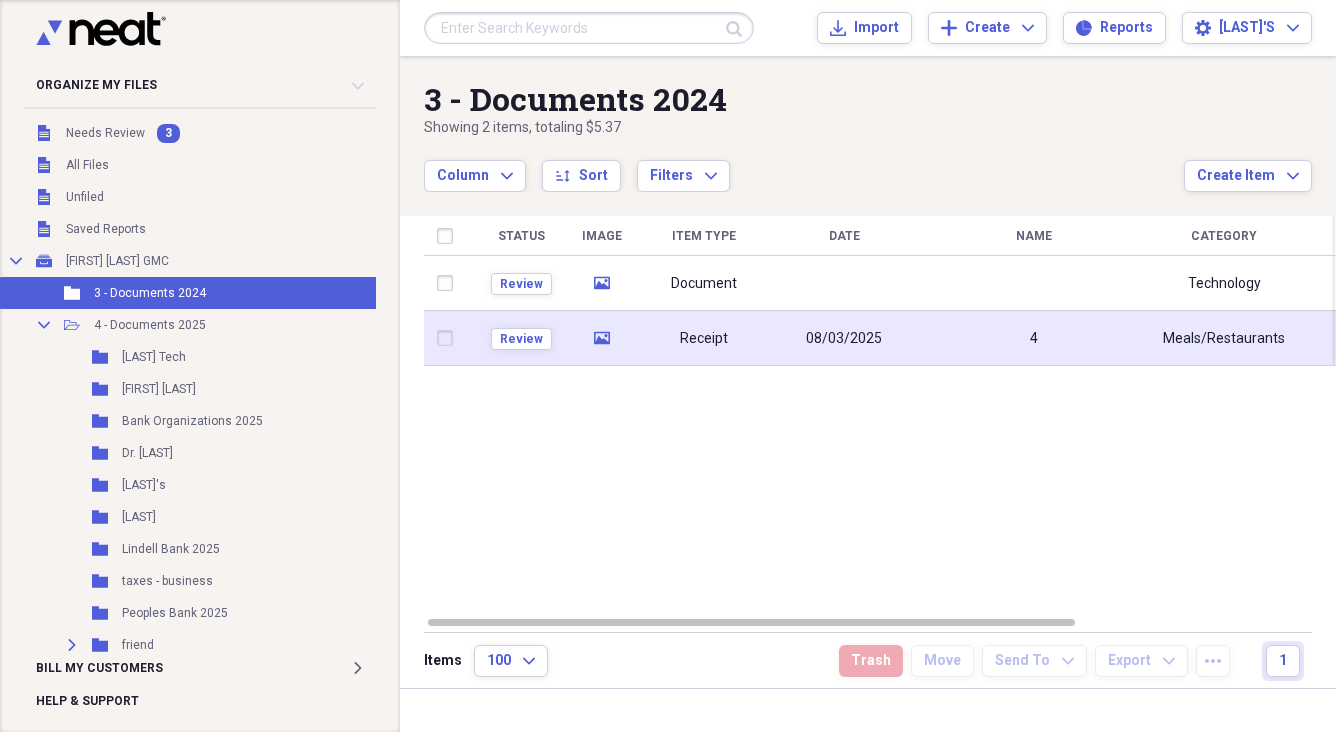 click on "media" at bounding box center [601, 338] 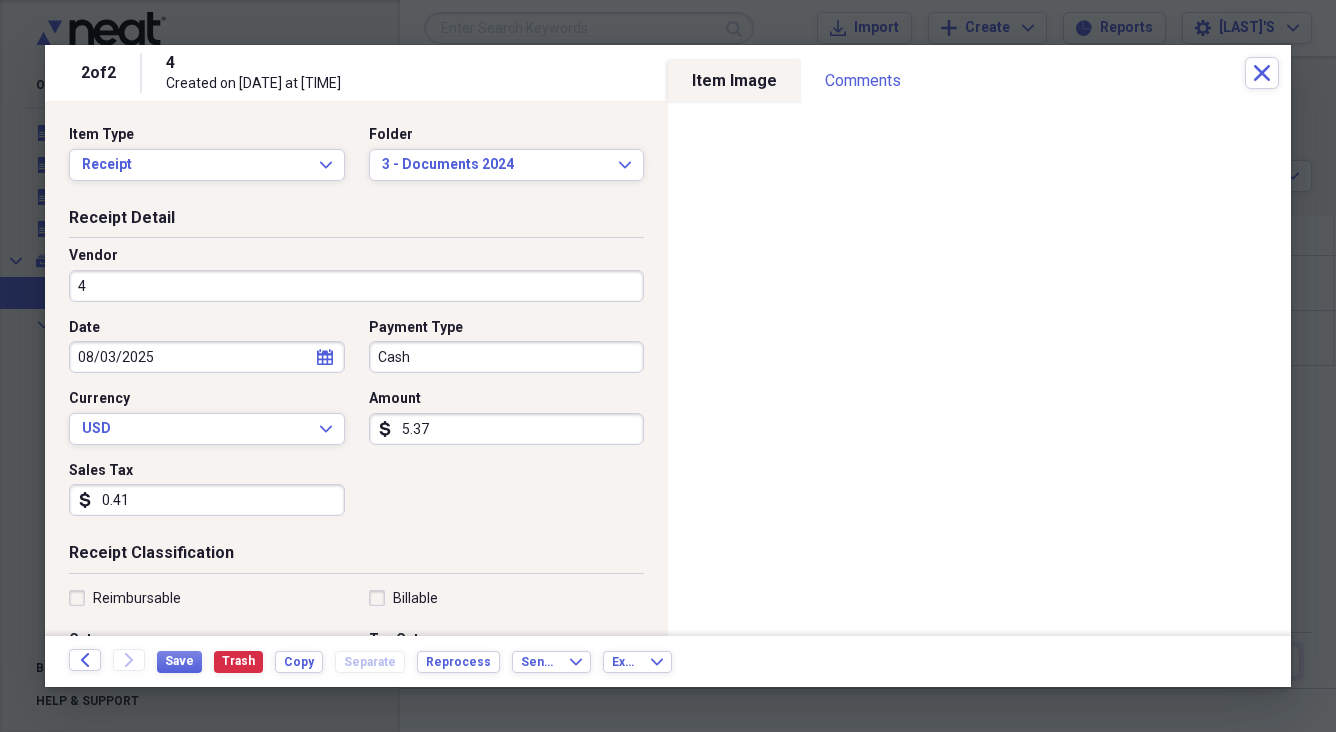 click on "4" at bounding box center (356, 286) 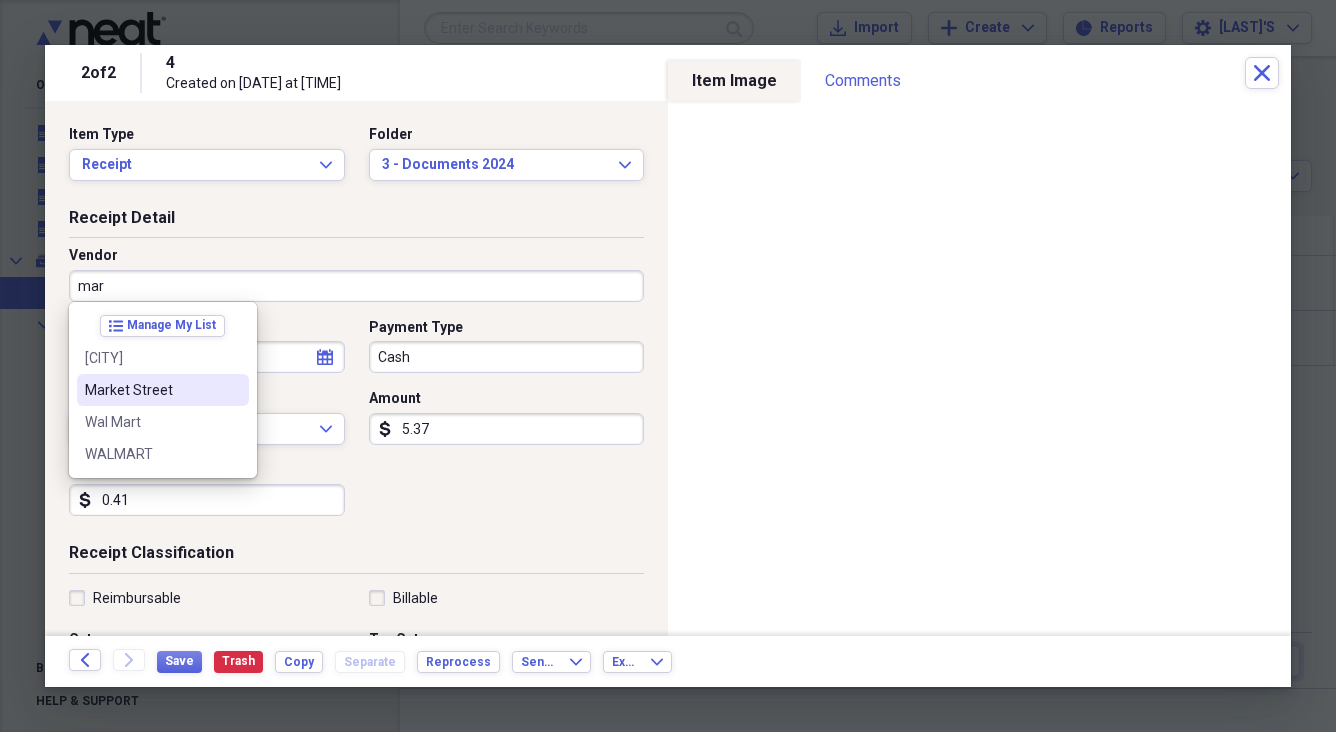 click on "Market Street" at bounding box center [151, 390] 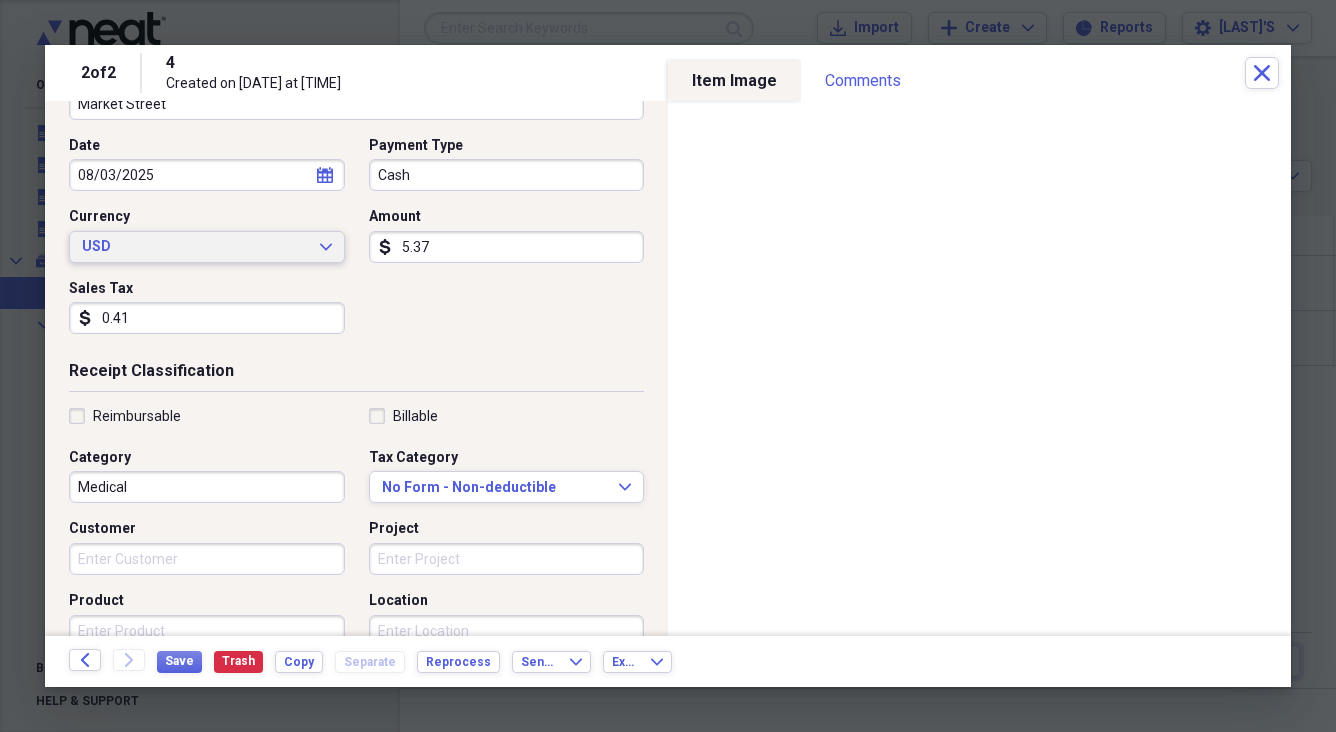 scroll, scrollTop: 200, scrollLeft: 0, axis: vertical 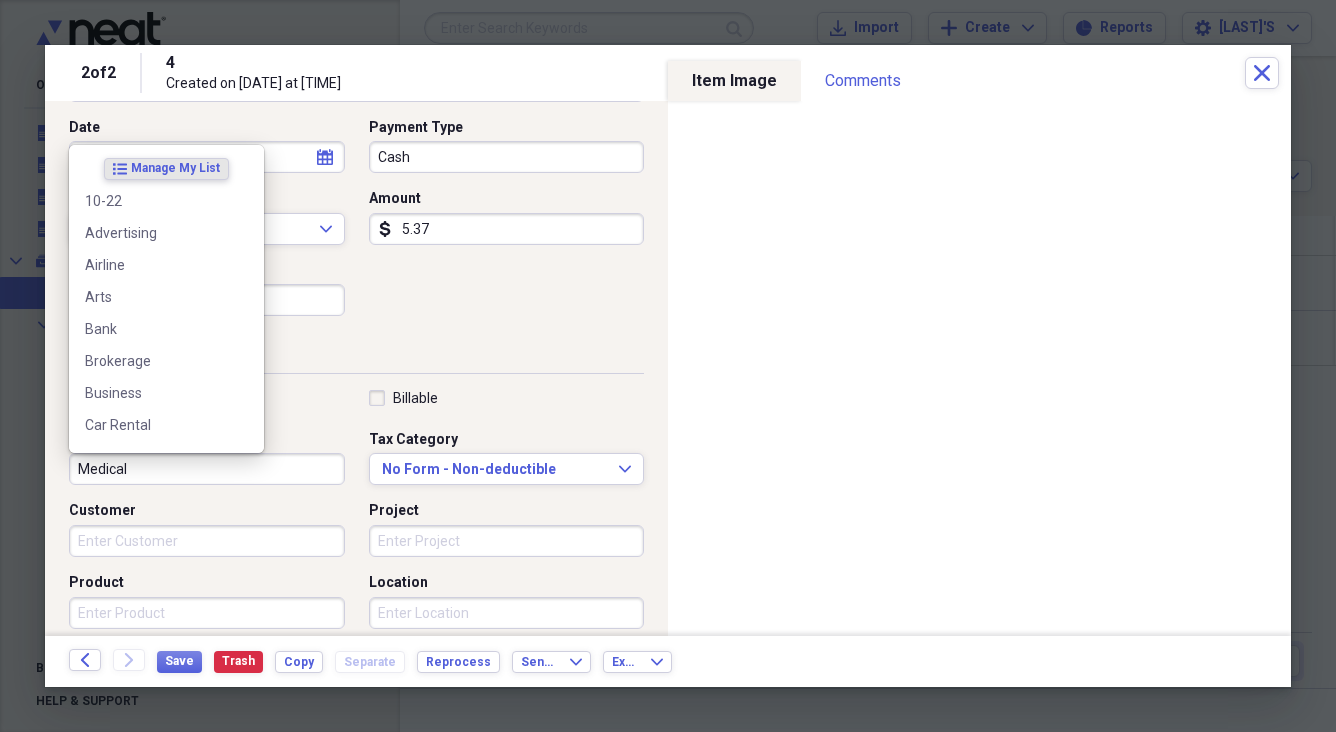 click on "Medical" at bounding box center (207, 469) 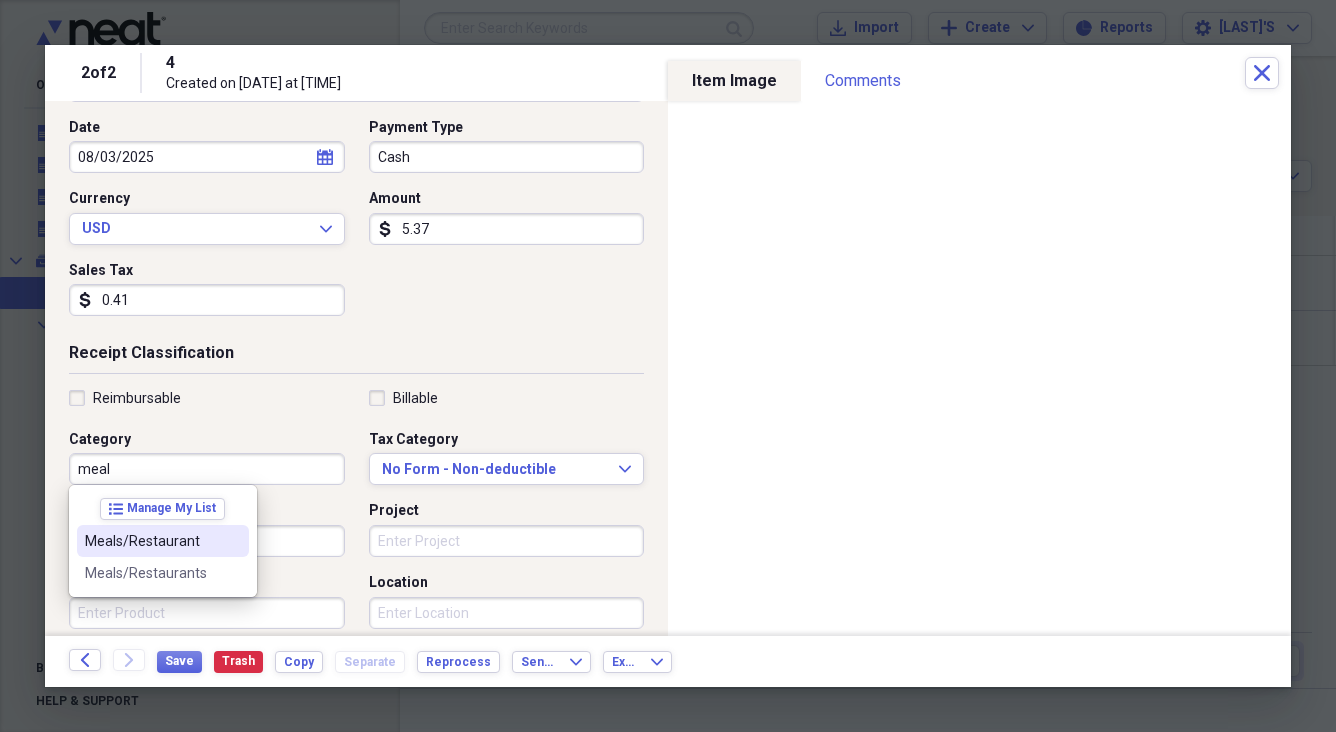 click on "Meals/Restaurant" at bounding box center [151, 541] 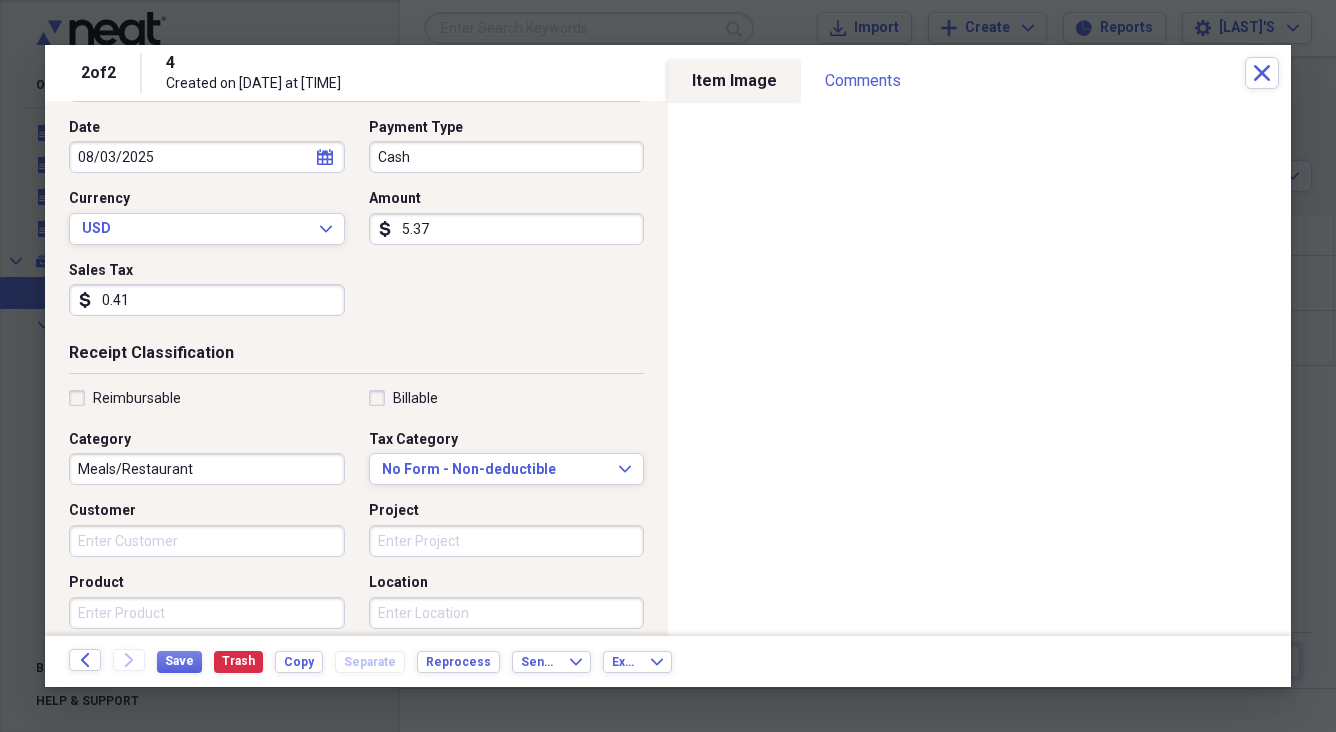 scroll, scrollTop: 0, scrollLeft: 0, axis: both 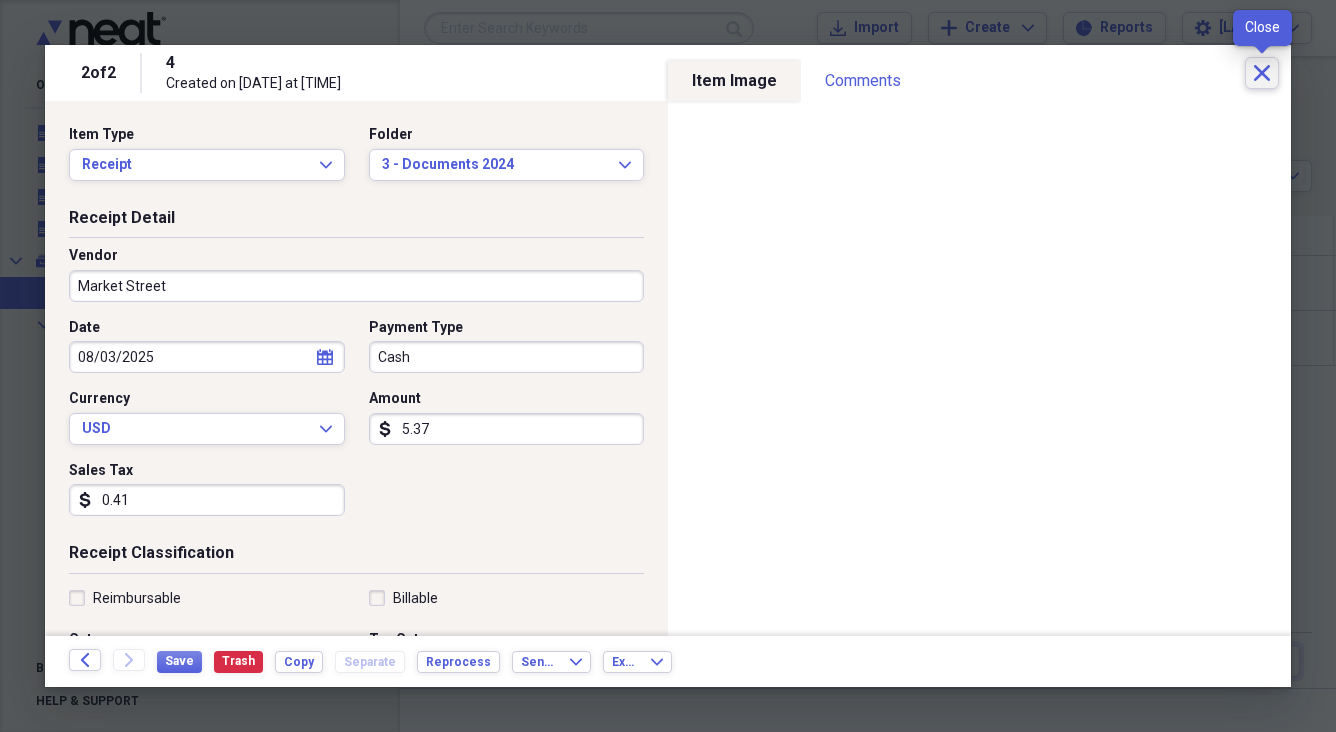 click on "Close" 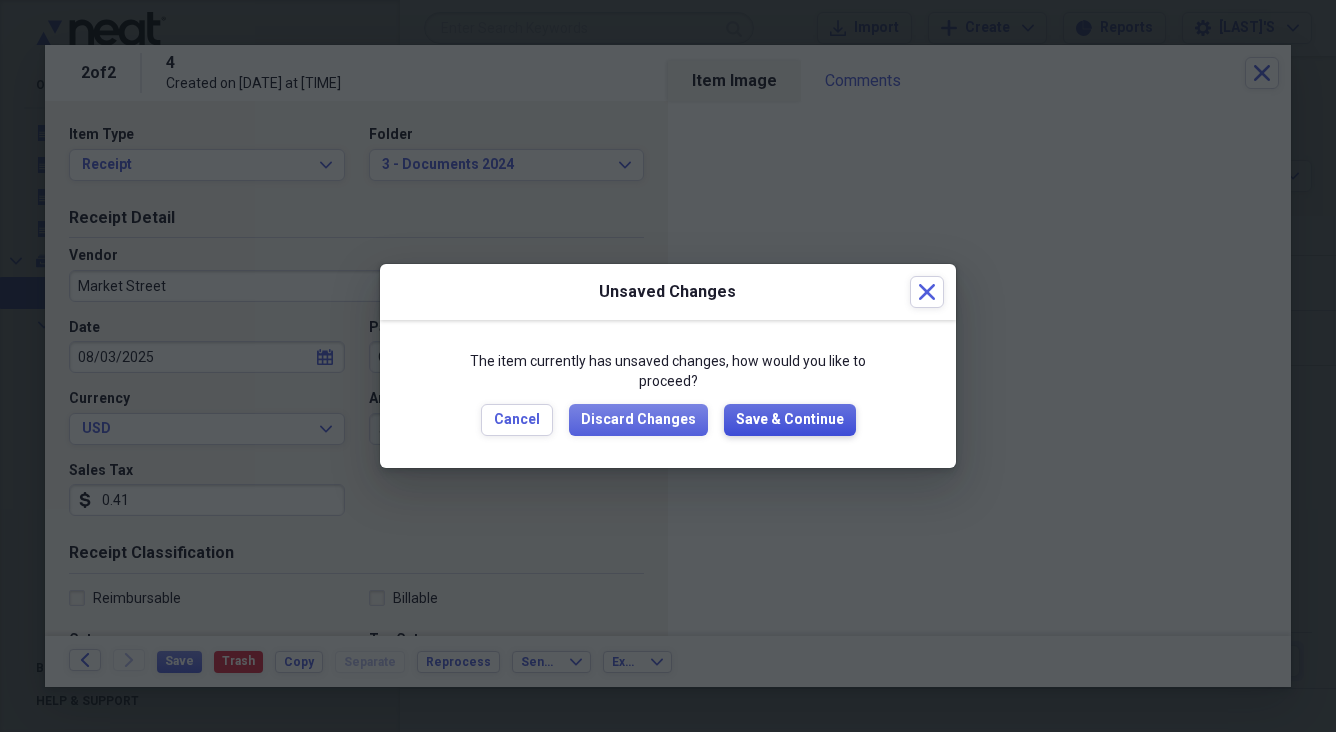 click on "Save & Continue" at bounding box center [790, 420] 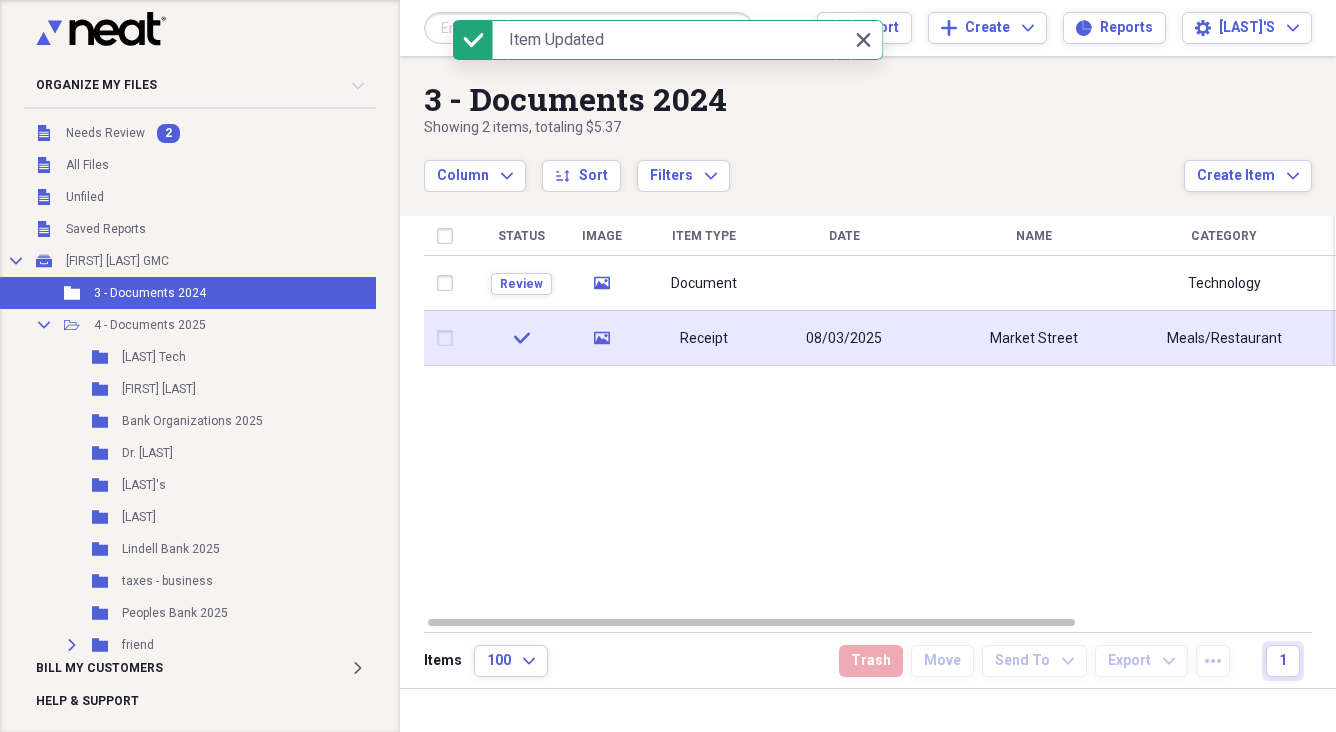 click at bounding box center (449, 338) 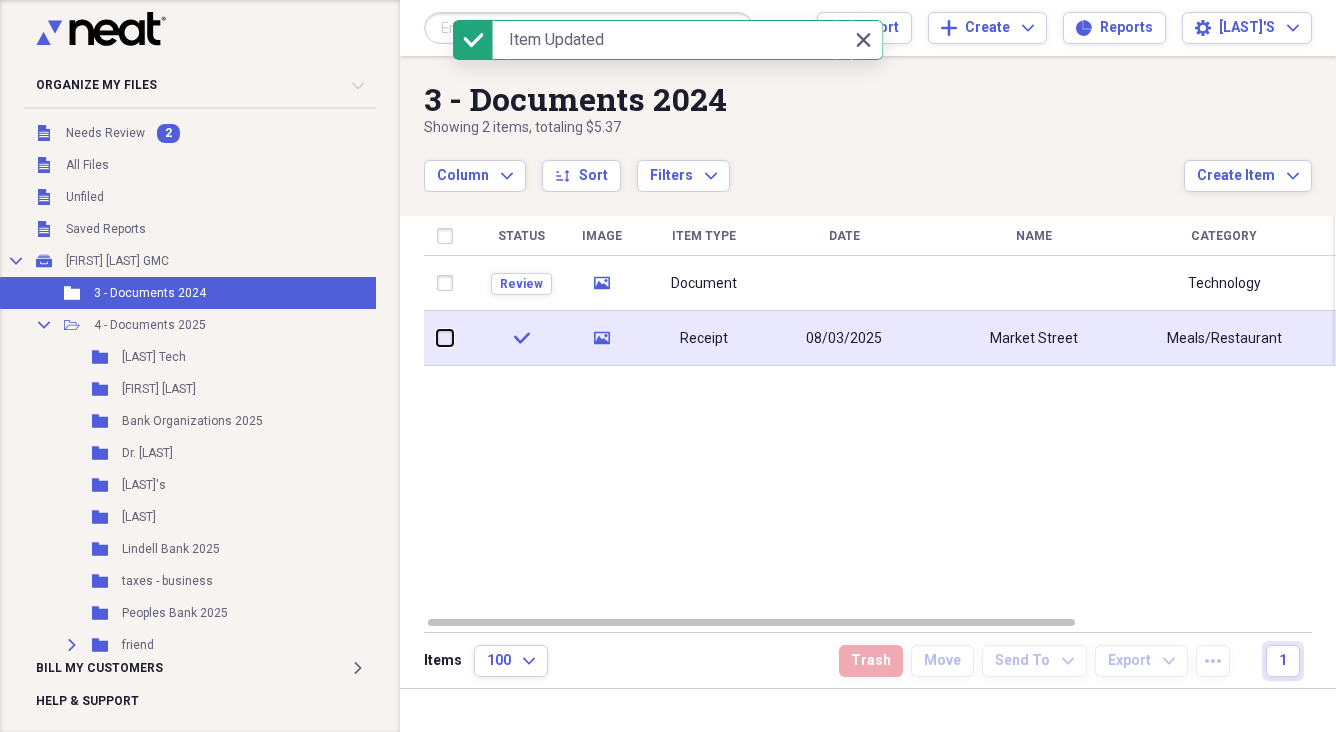 click at bounding box center [437, 338] 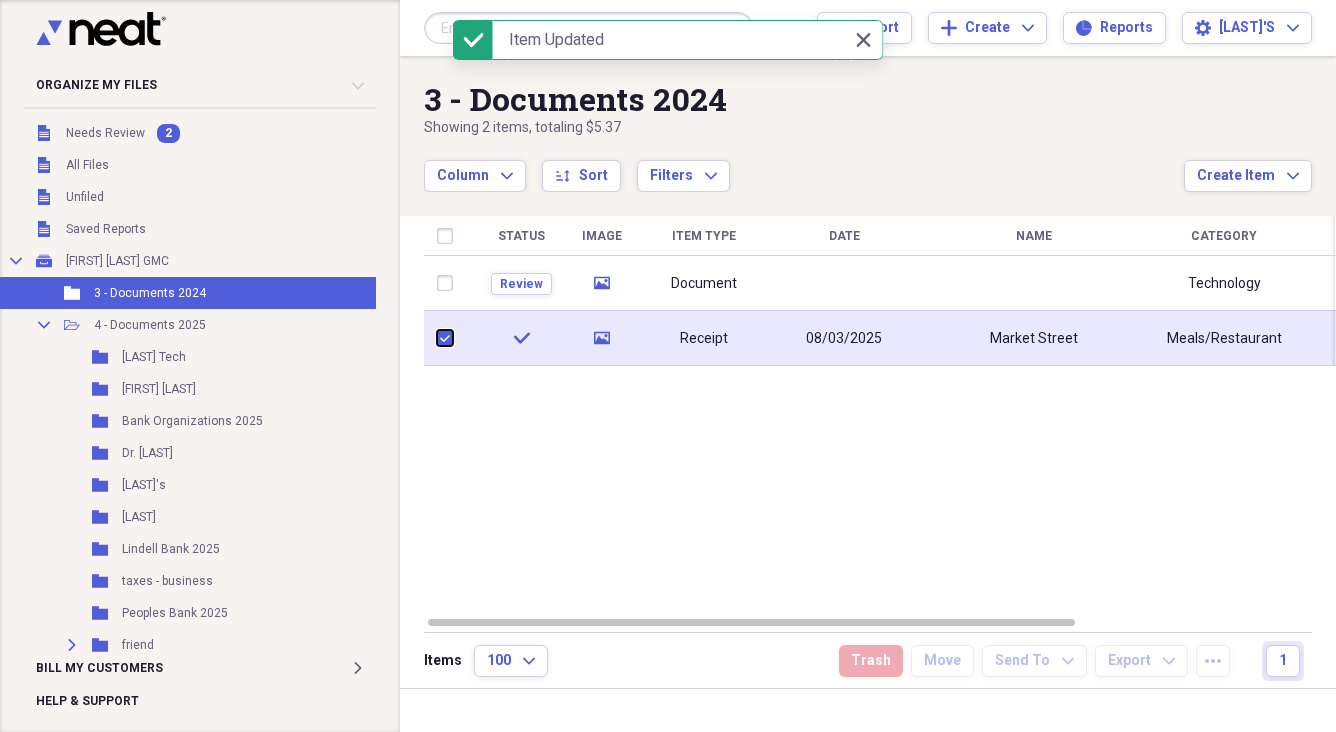checkbox on "true" 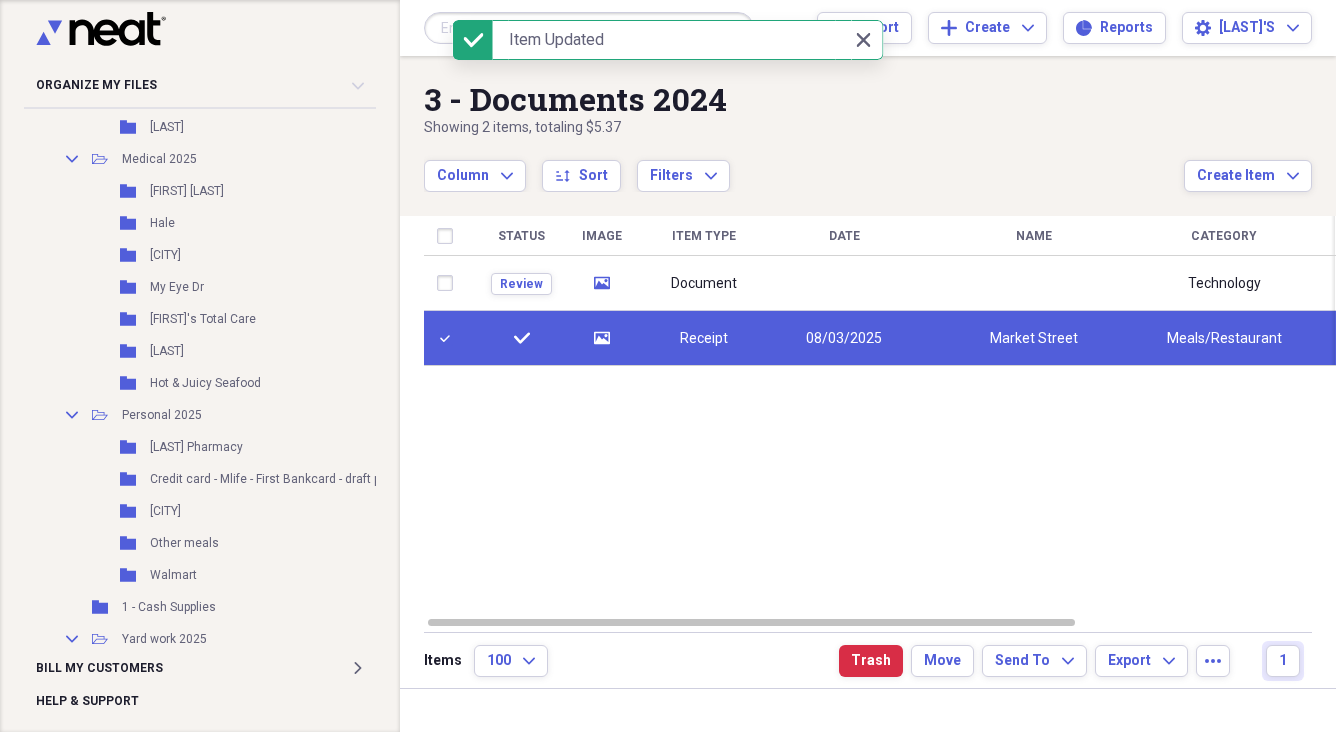scroll, scrollTop: 1478, scrollLeft: 0, axis: vertical 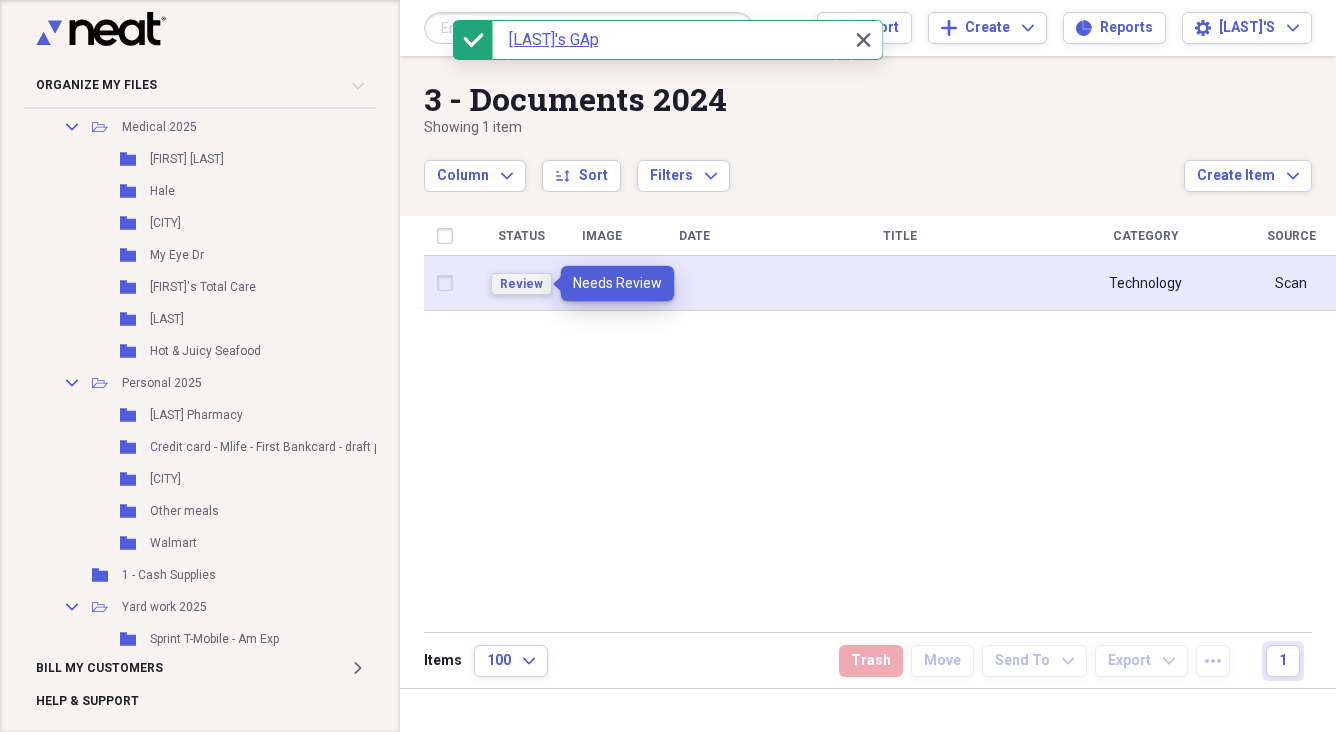 click on "Review" at bounding box center (521, 284) 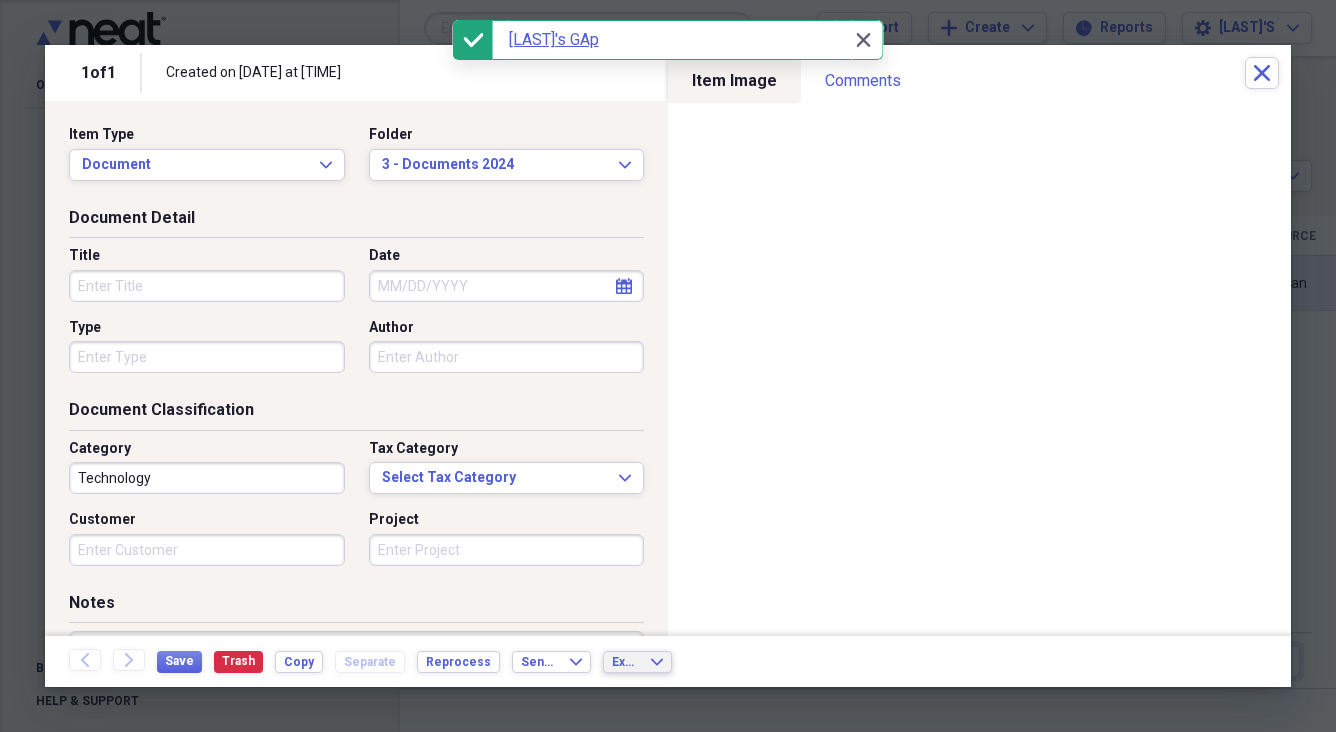click on "Expand" 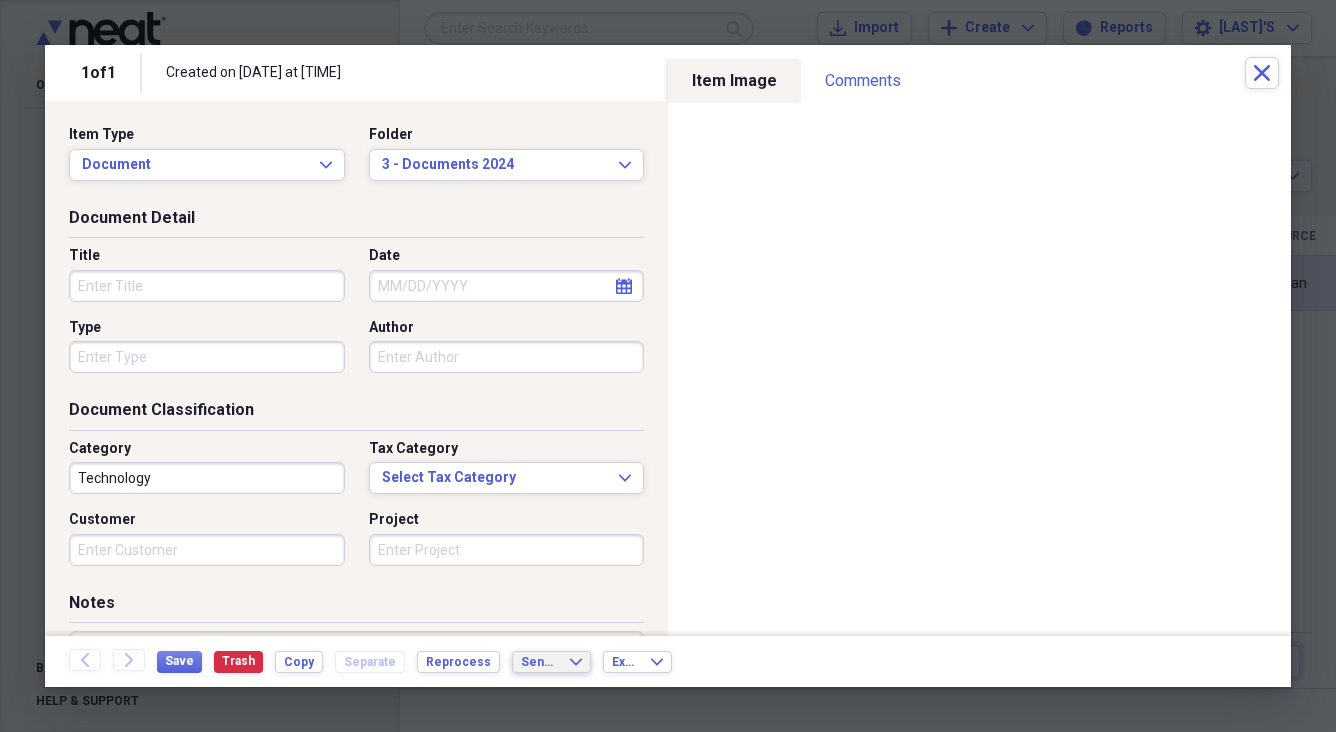 click on "Expand" 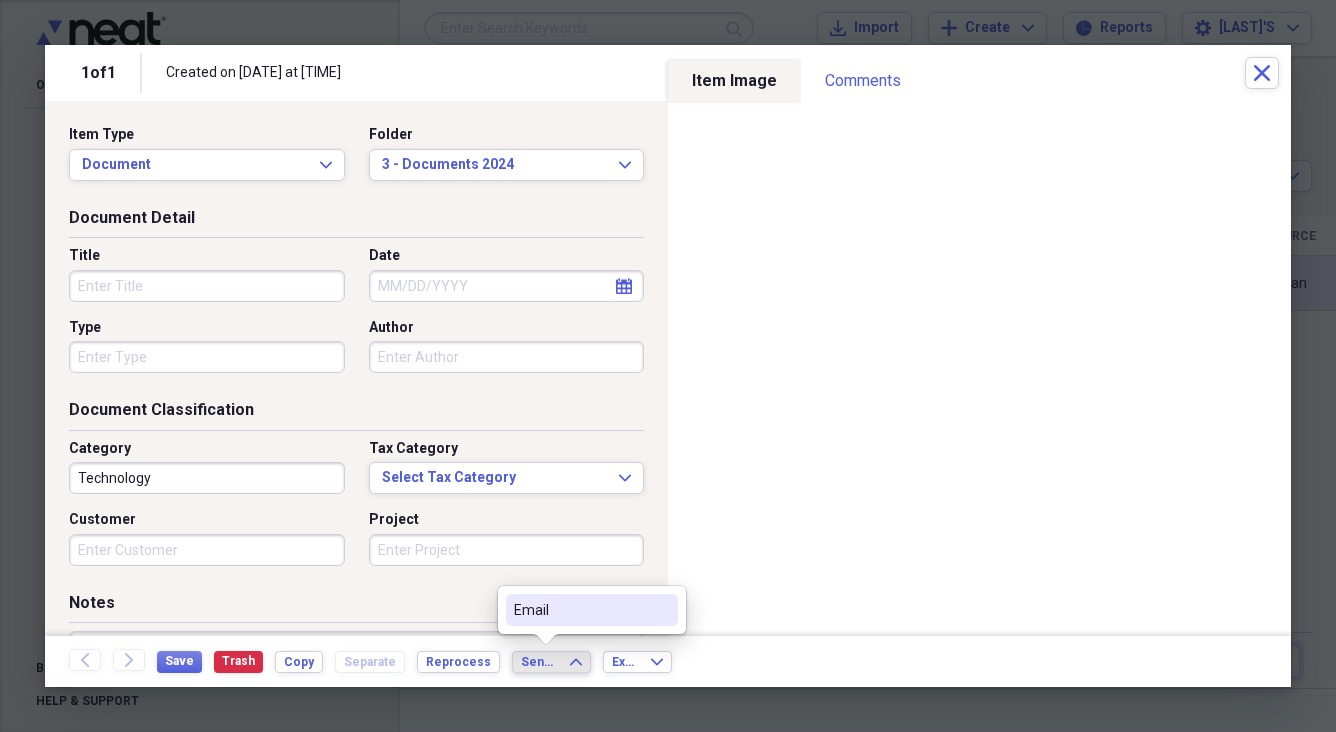 click on "Email" at bounding box center (580, 610) 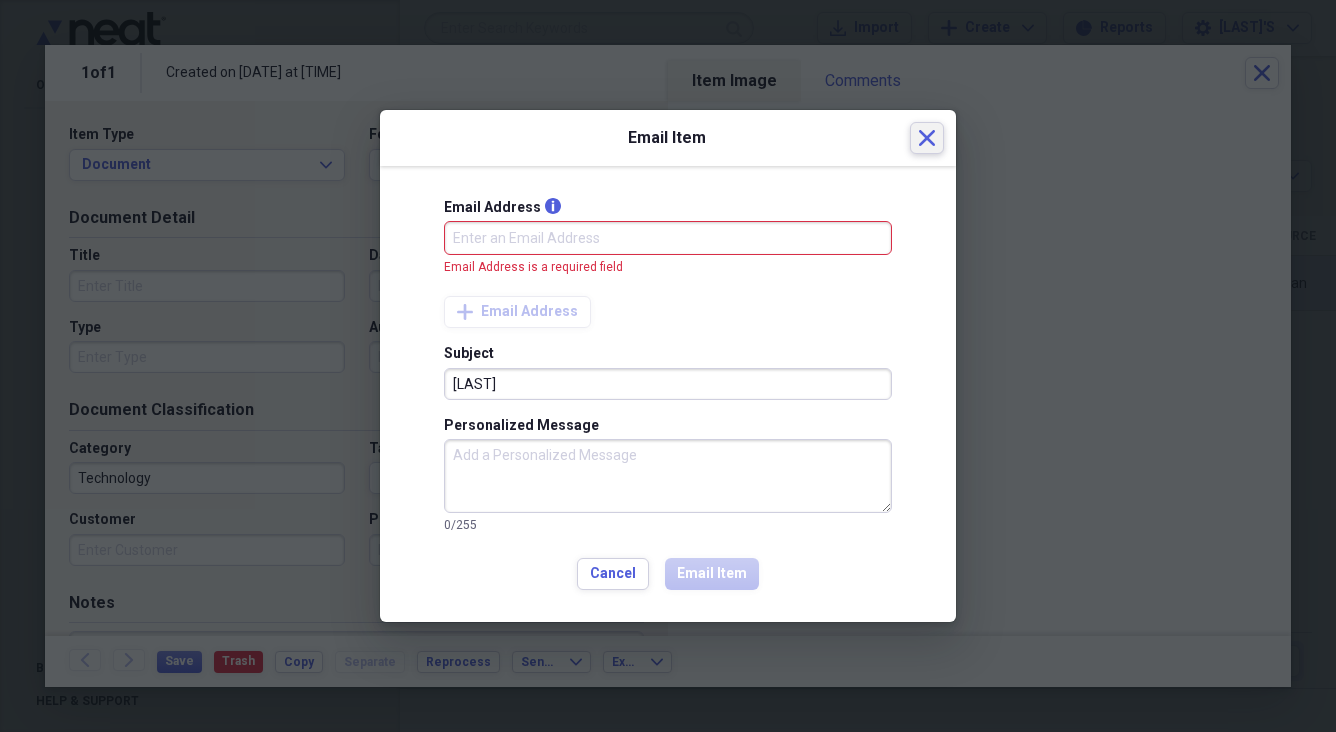 click on "Close" 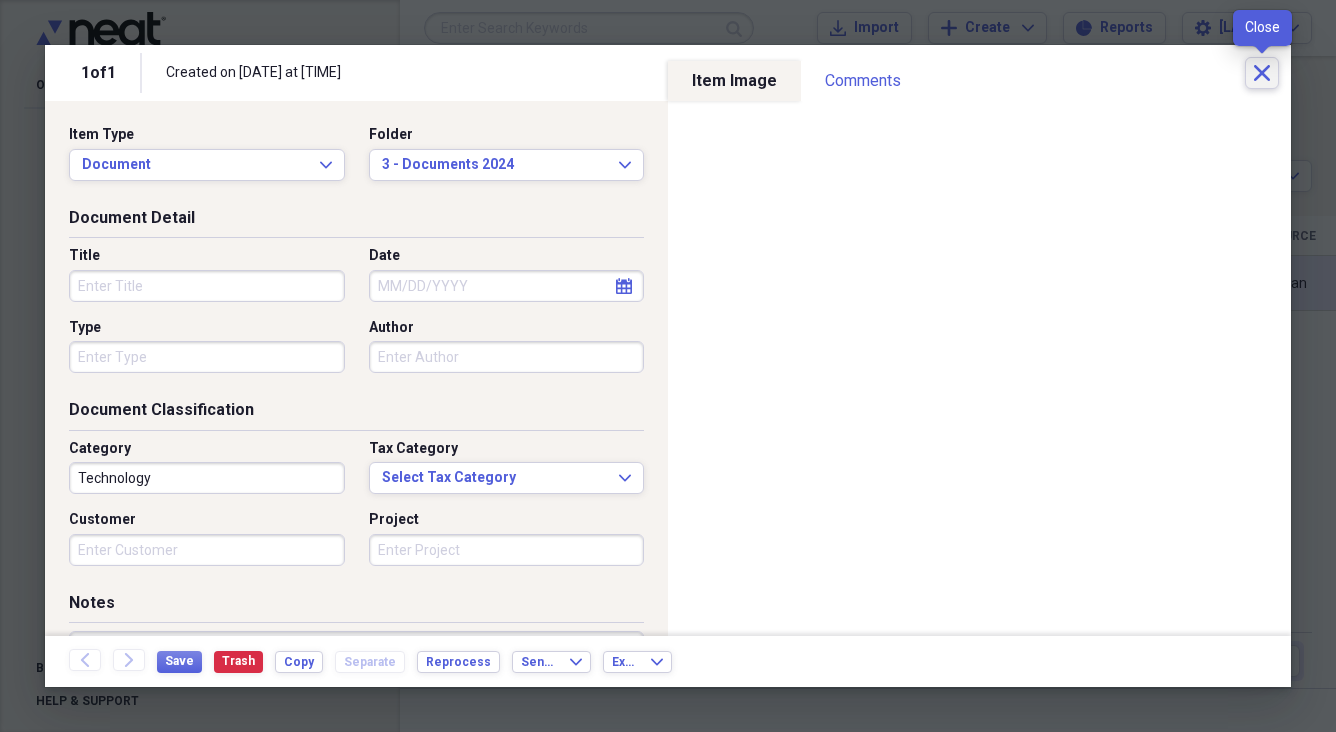 click 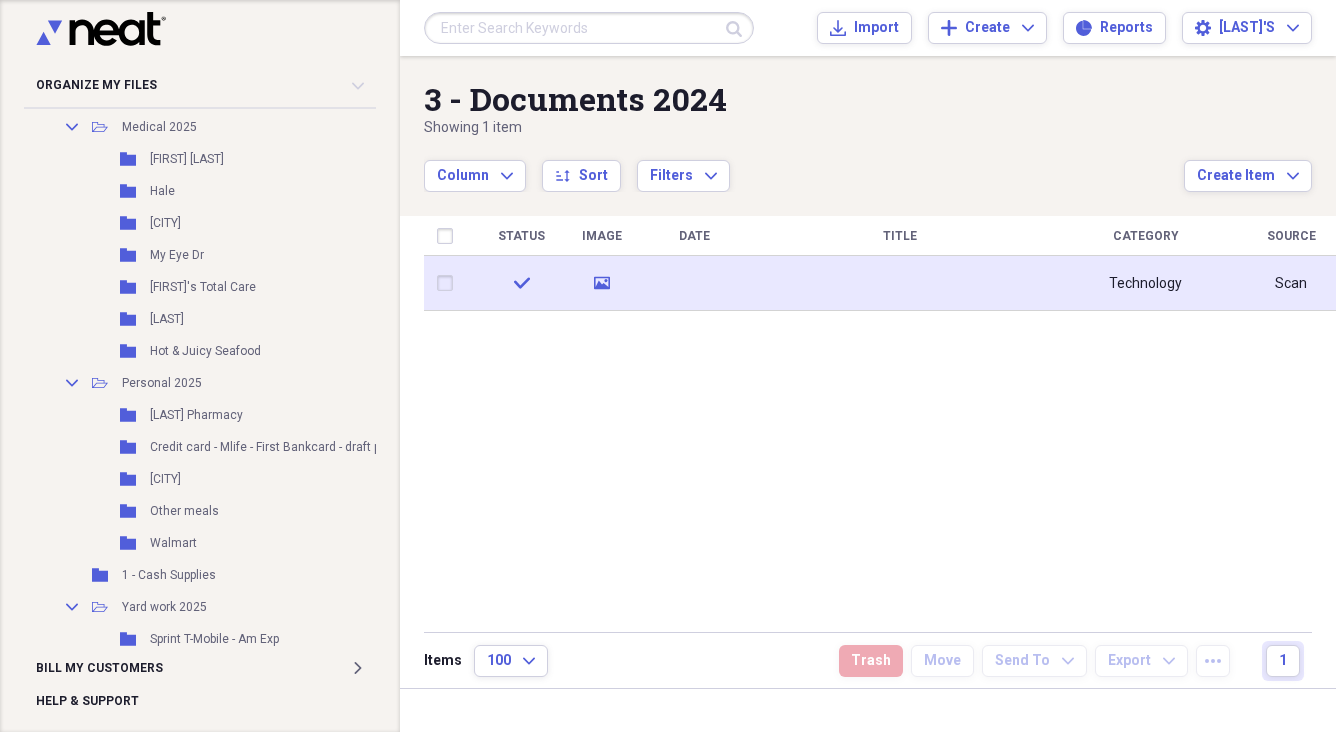 click on "check" at bounding box center [521, 283] 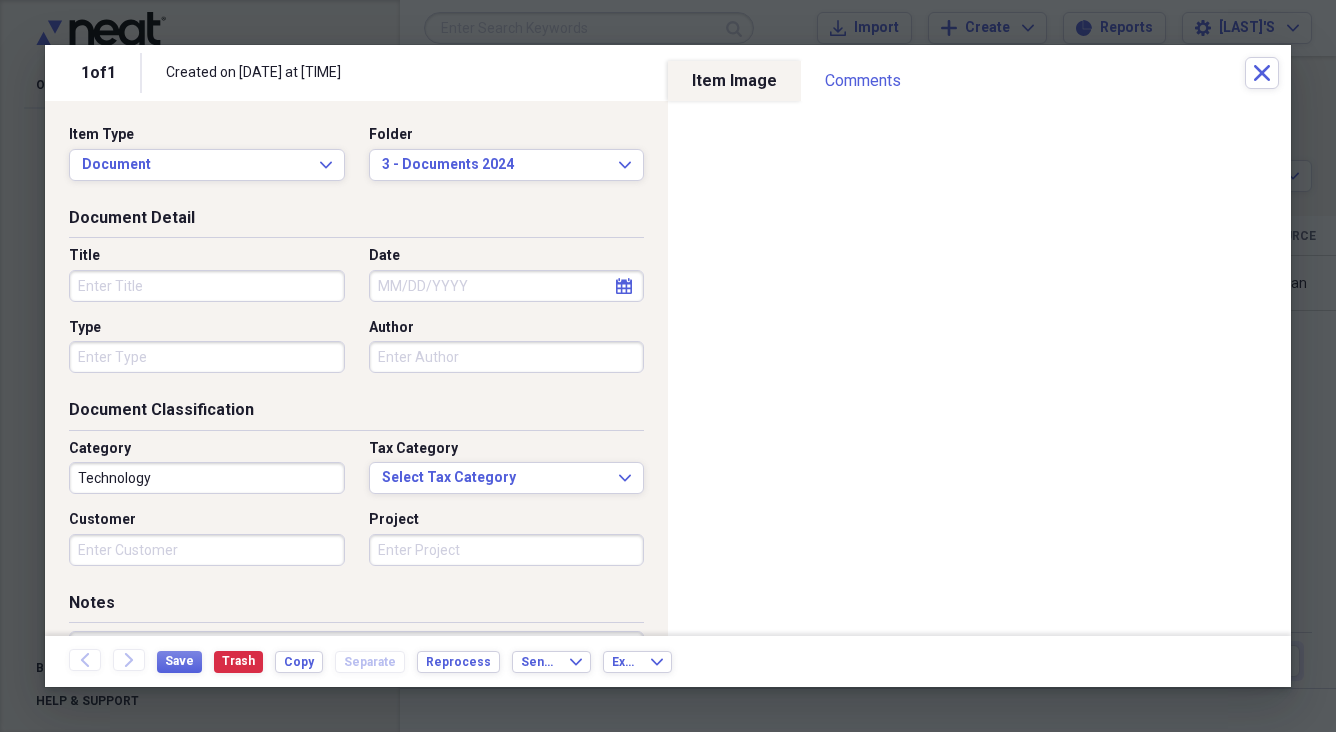 click on "Title" at bounding box center [207, 286] 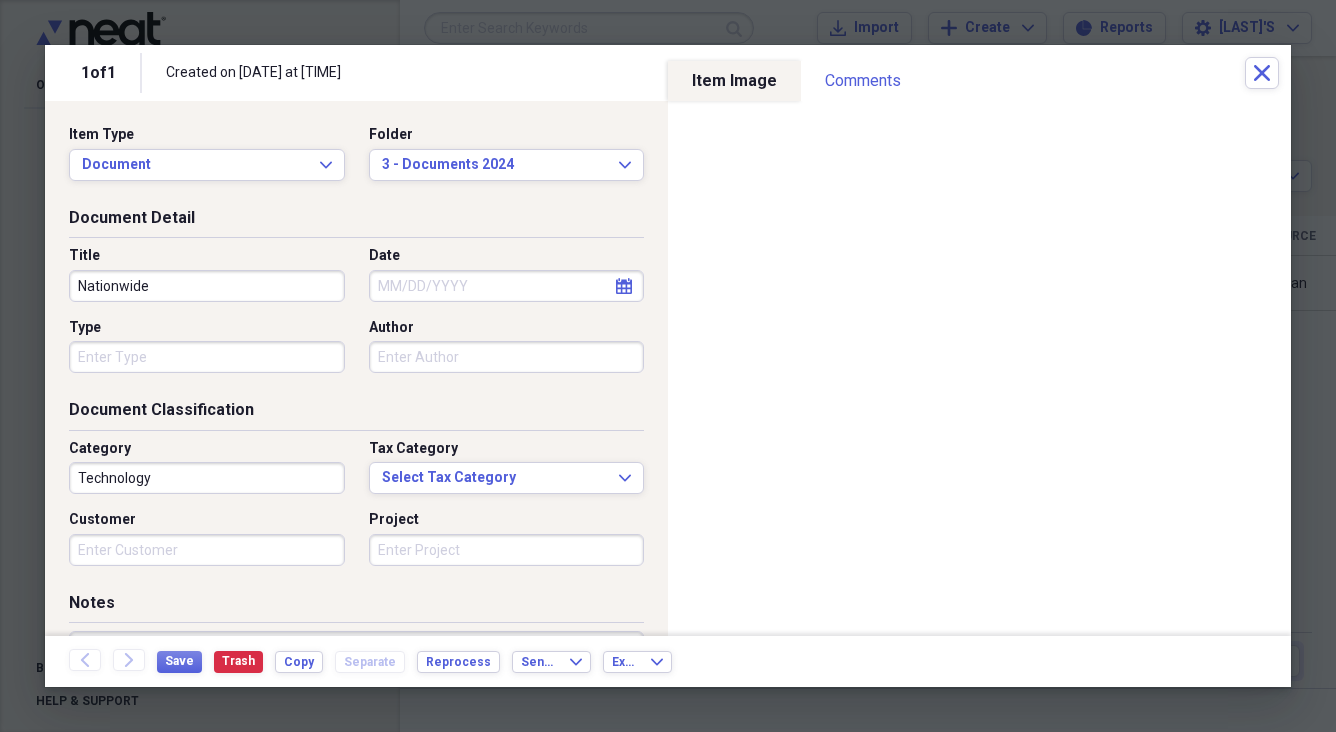 type on "Nationwide" 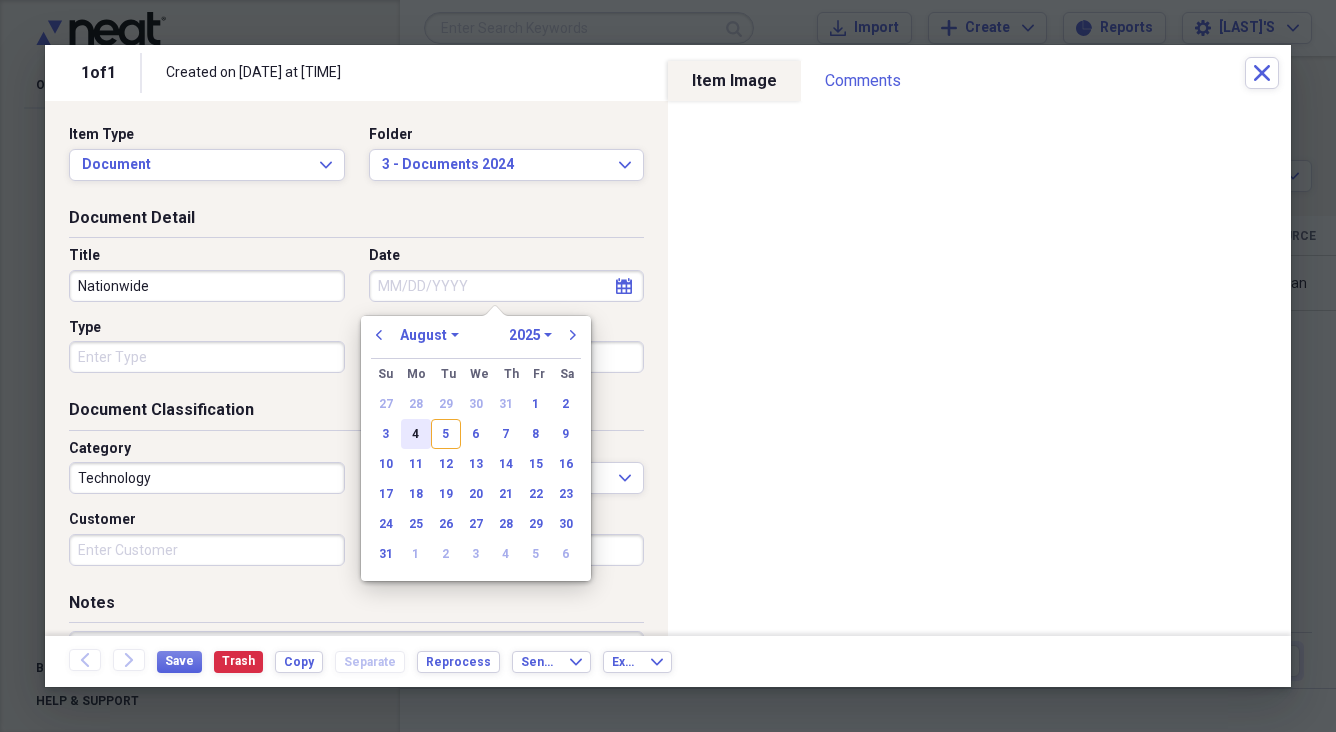 click on "4" at bounding box center [416, 434] 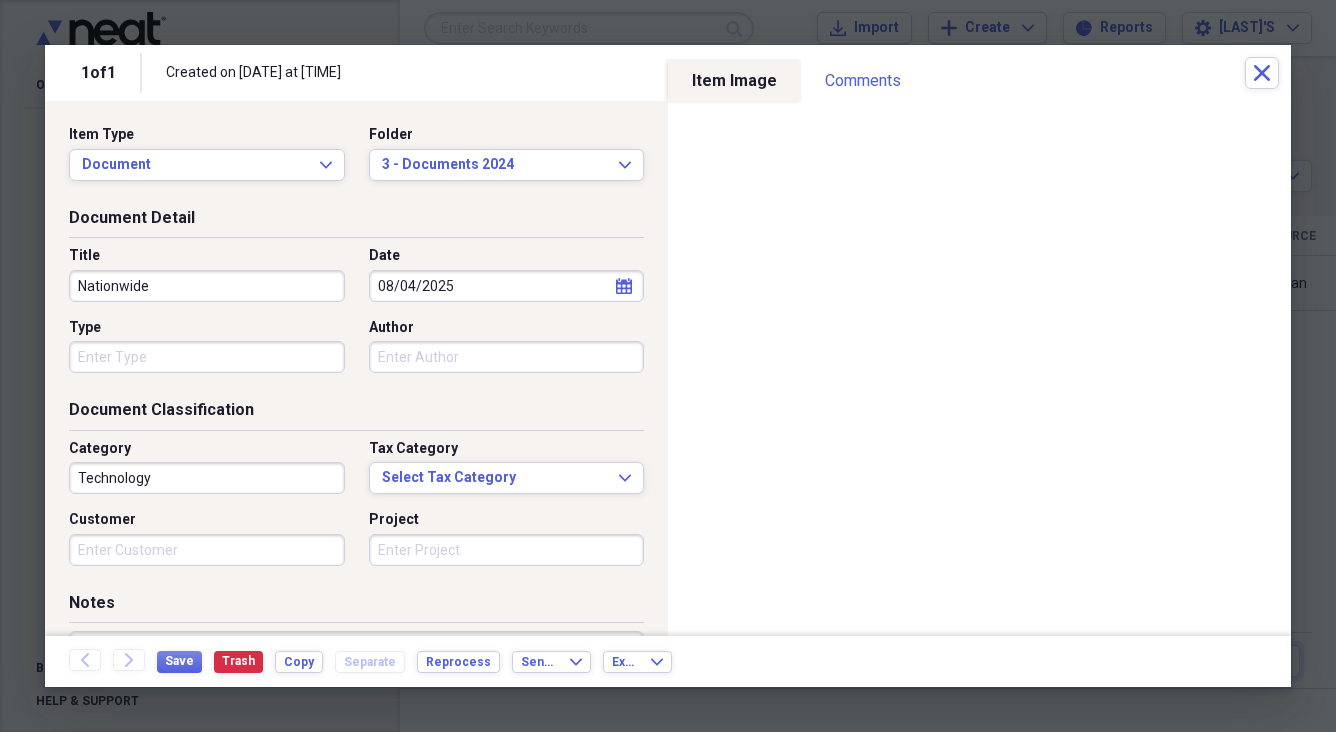 click on "Technology" at bounding box center [207, 478] 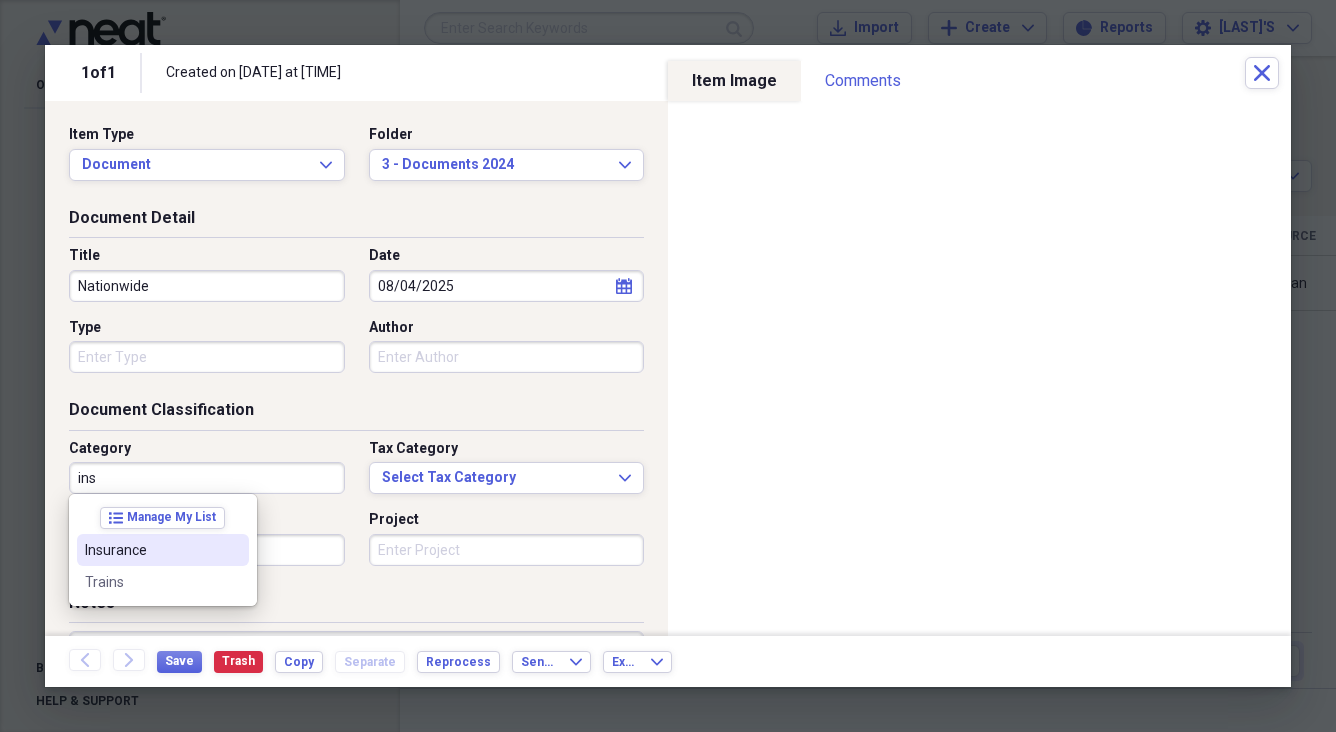 click on "Insurance" at bounding box center (163, 550) 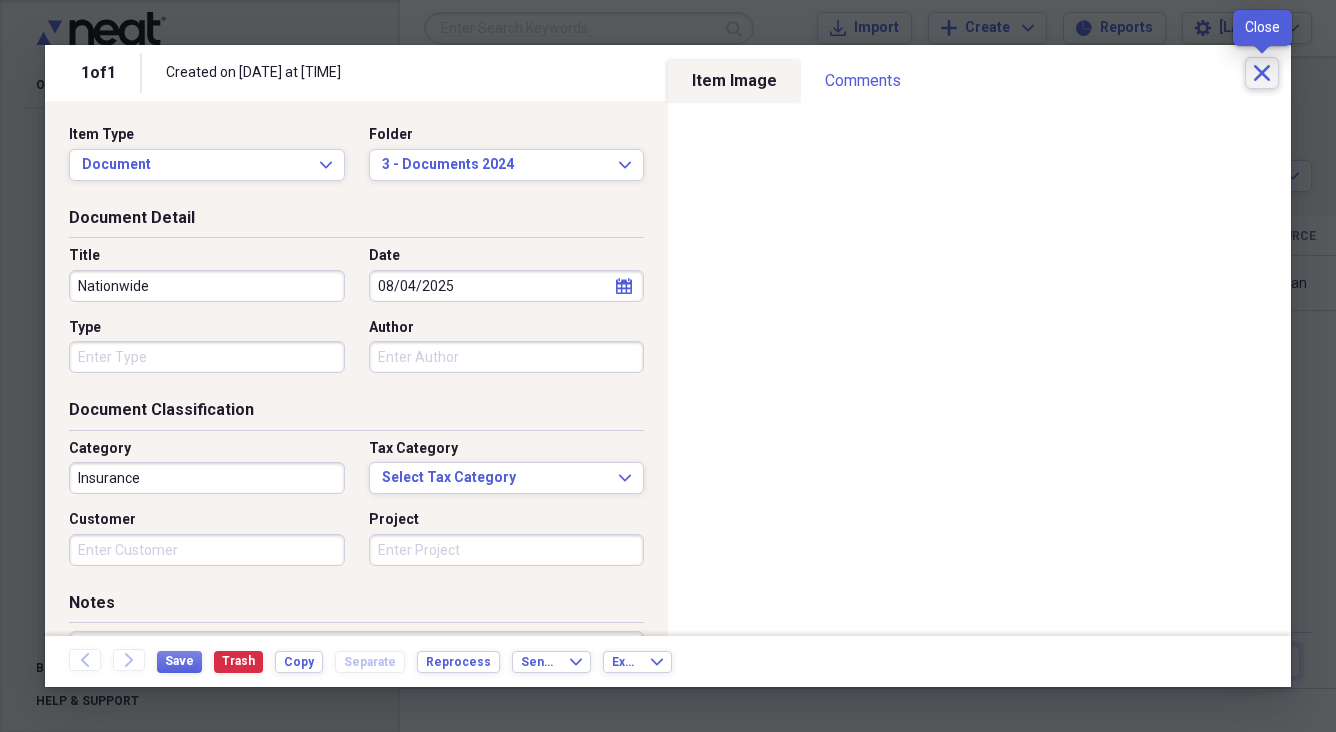 click 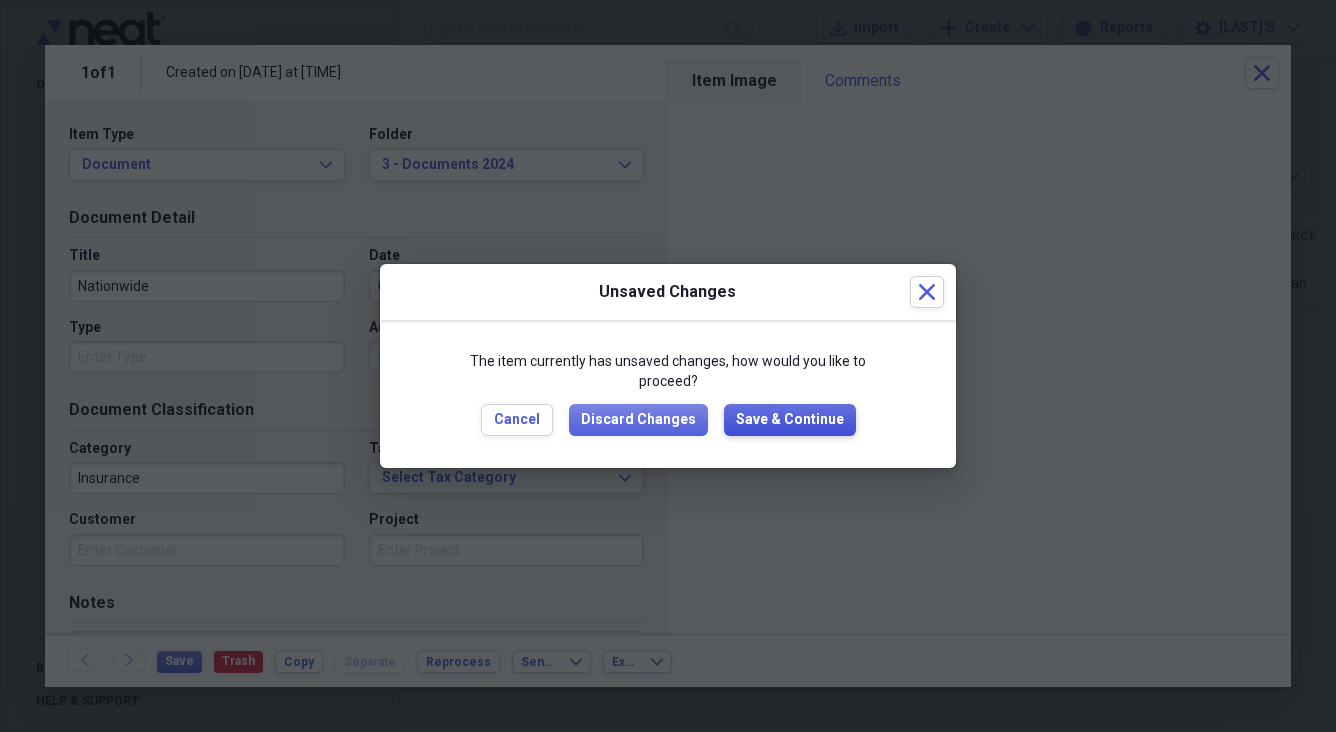 click on "Save & Continue" at bounding box center (790, 420) 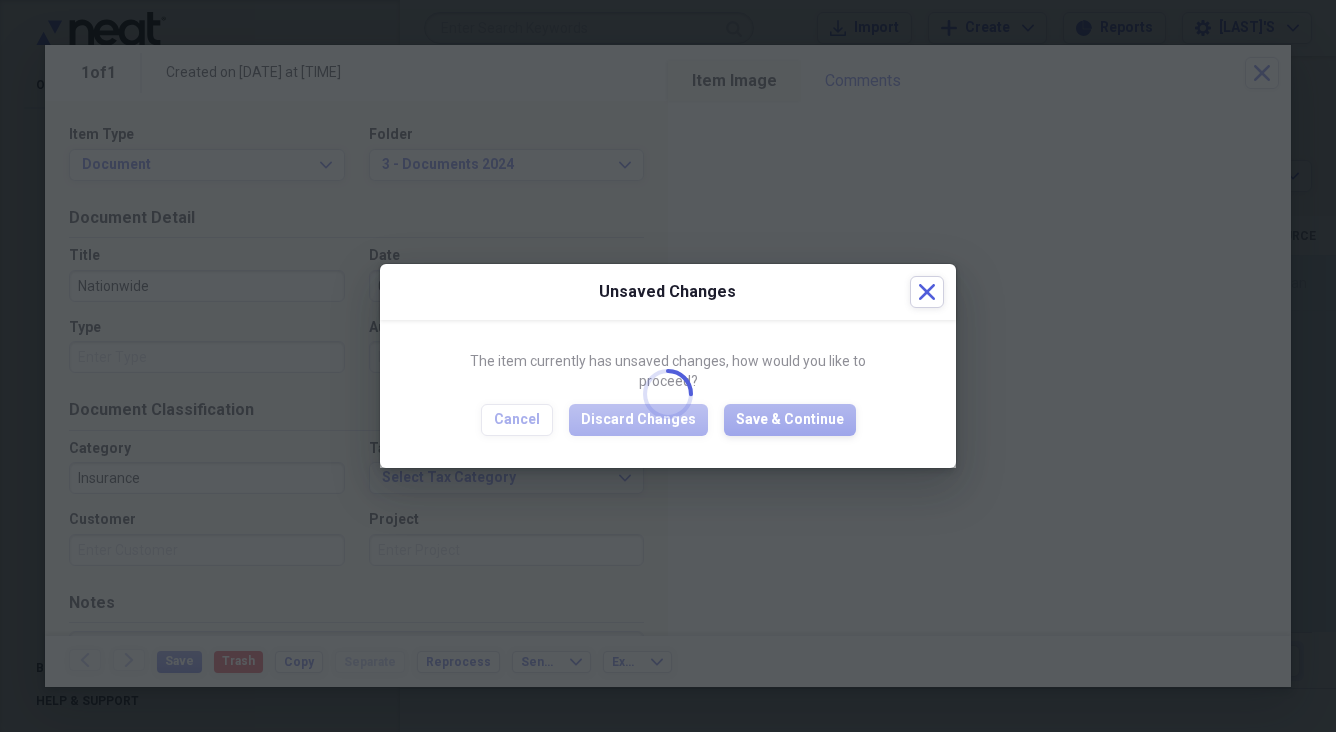 type on "Nationwide" 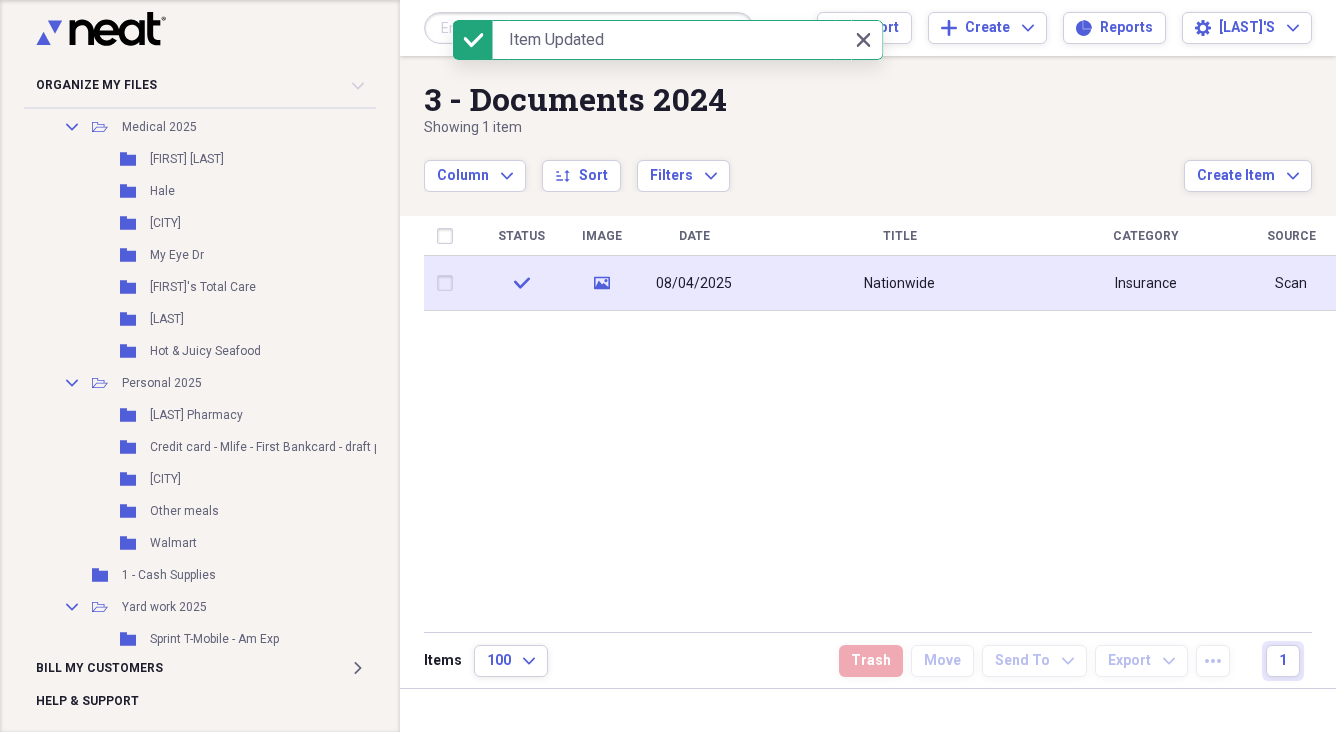 click at bounding box center [449, 283] 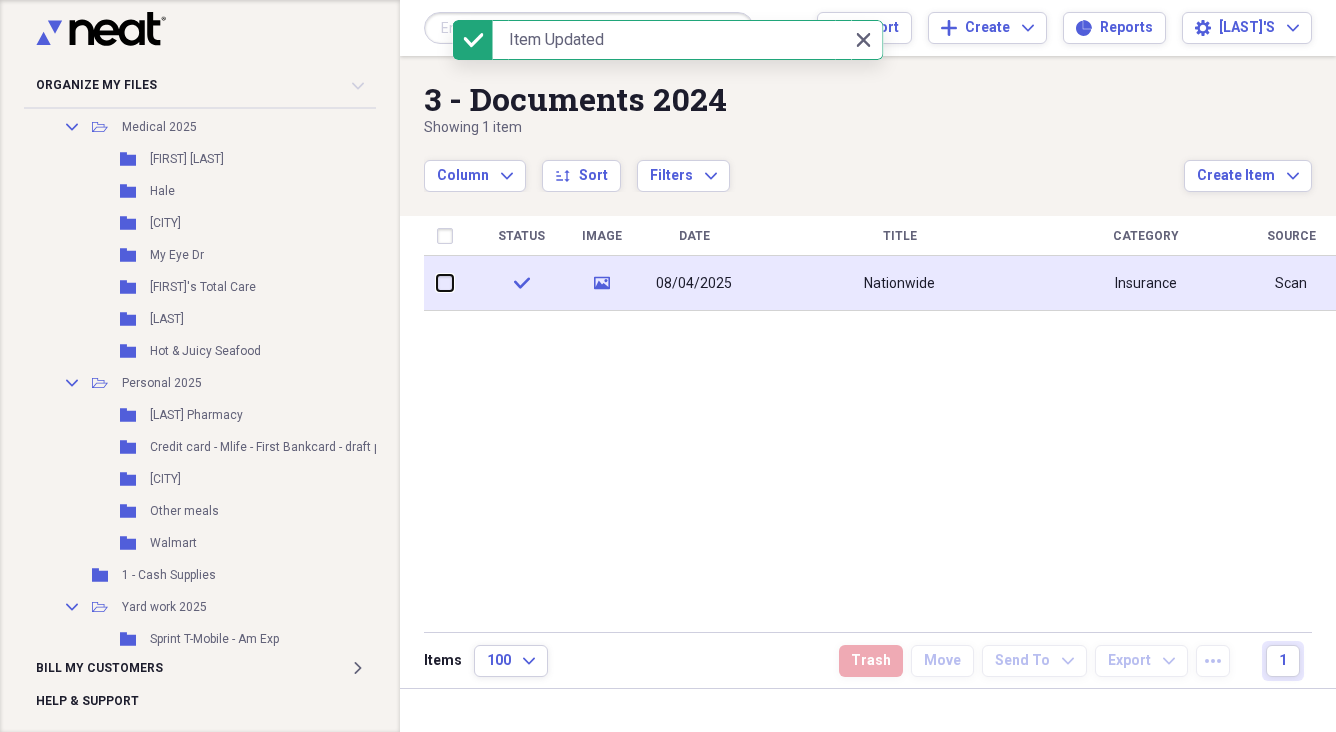 click at bounding box center [437, 283] 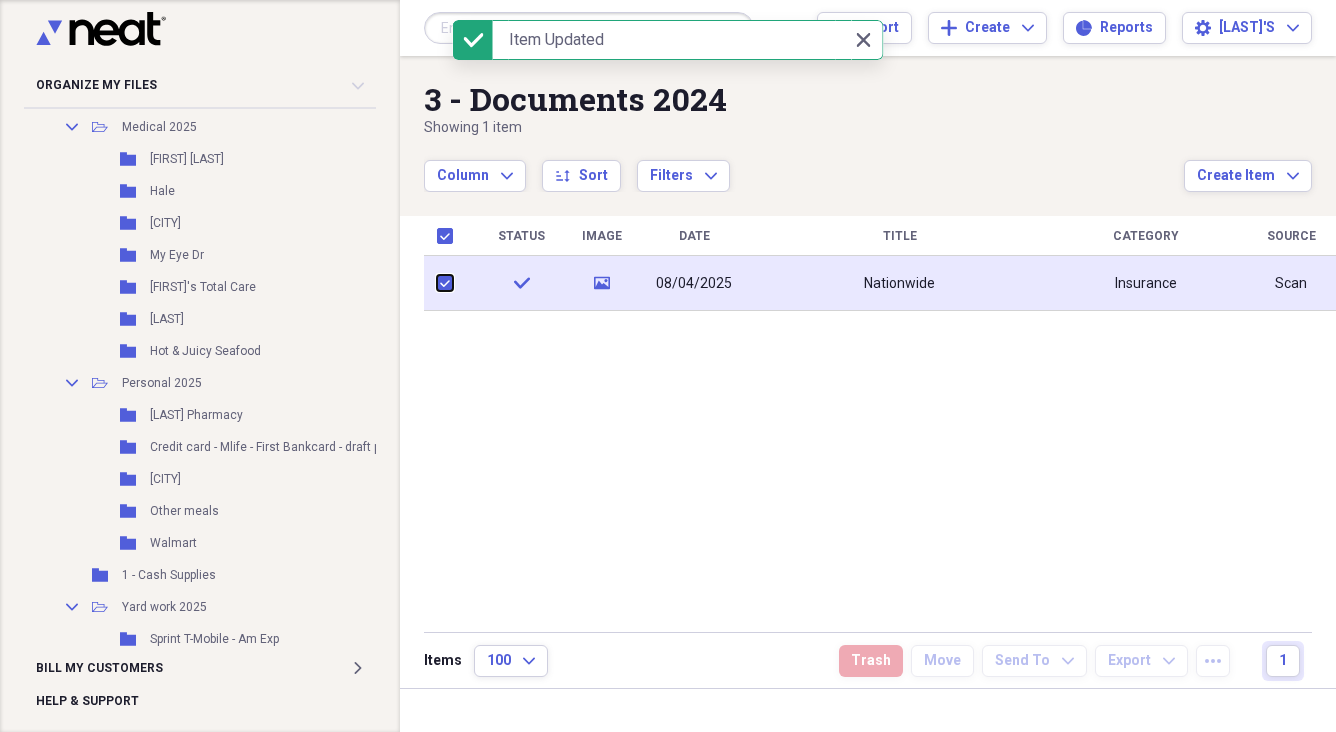 checkbox on "true" 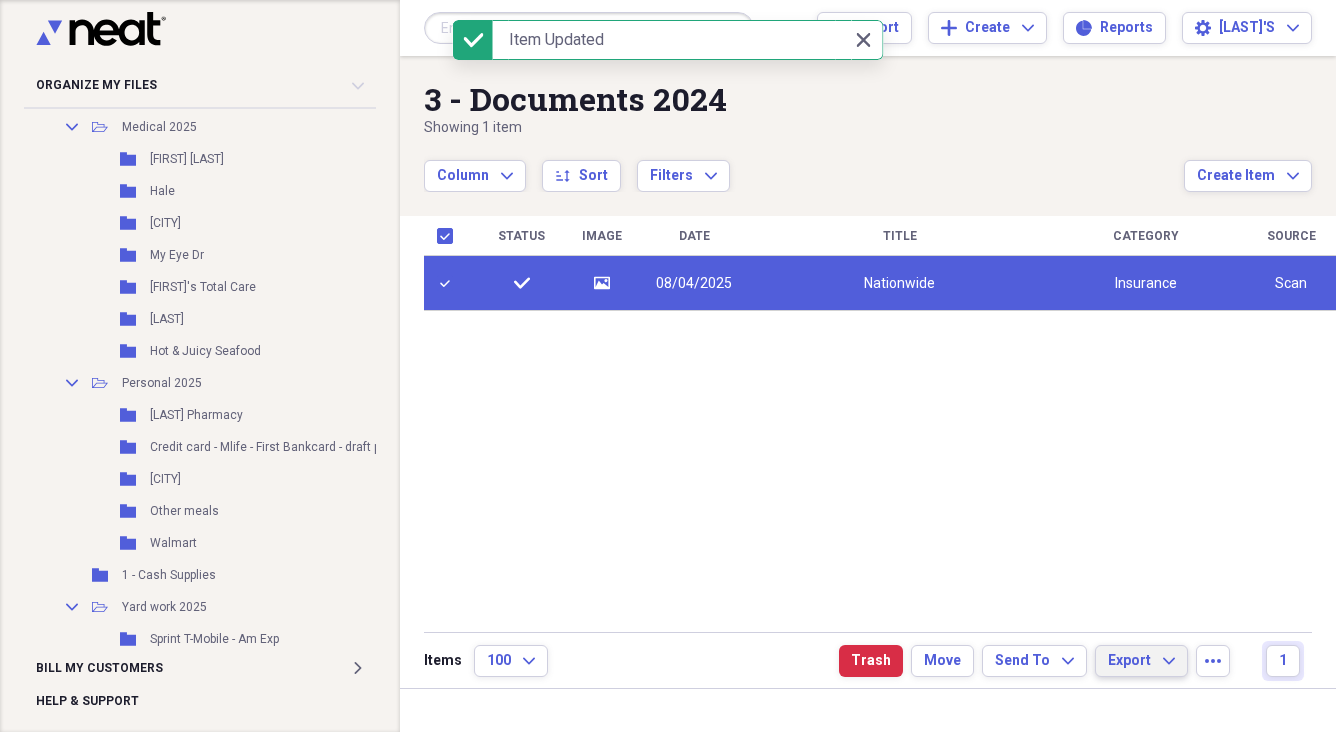 click 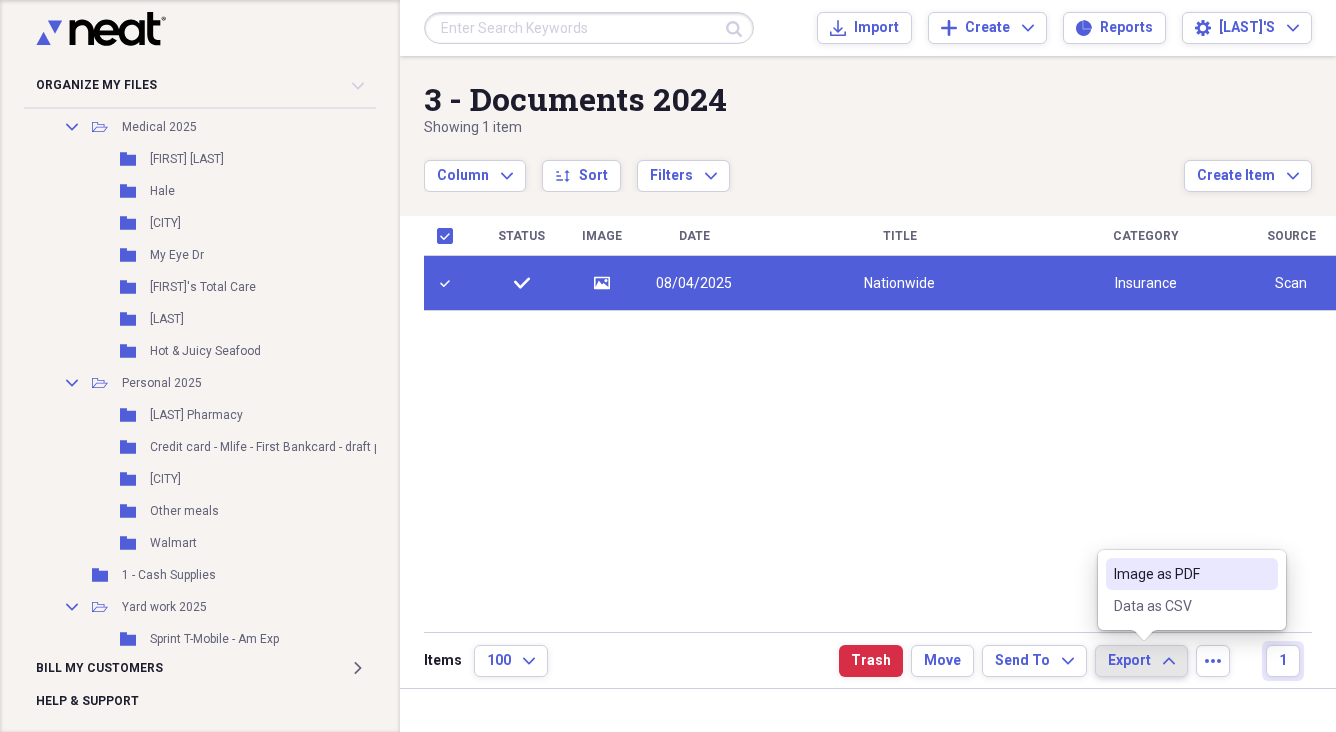 click on "Image as PDF" at bounding box center [1180, 574] 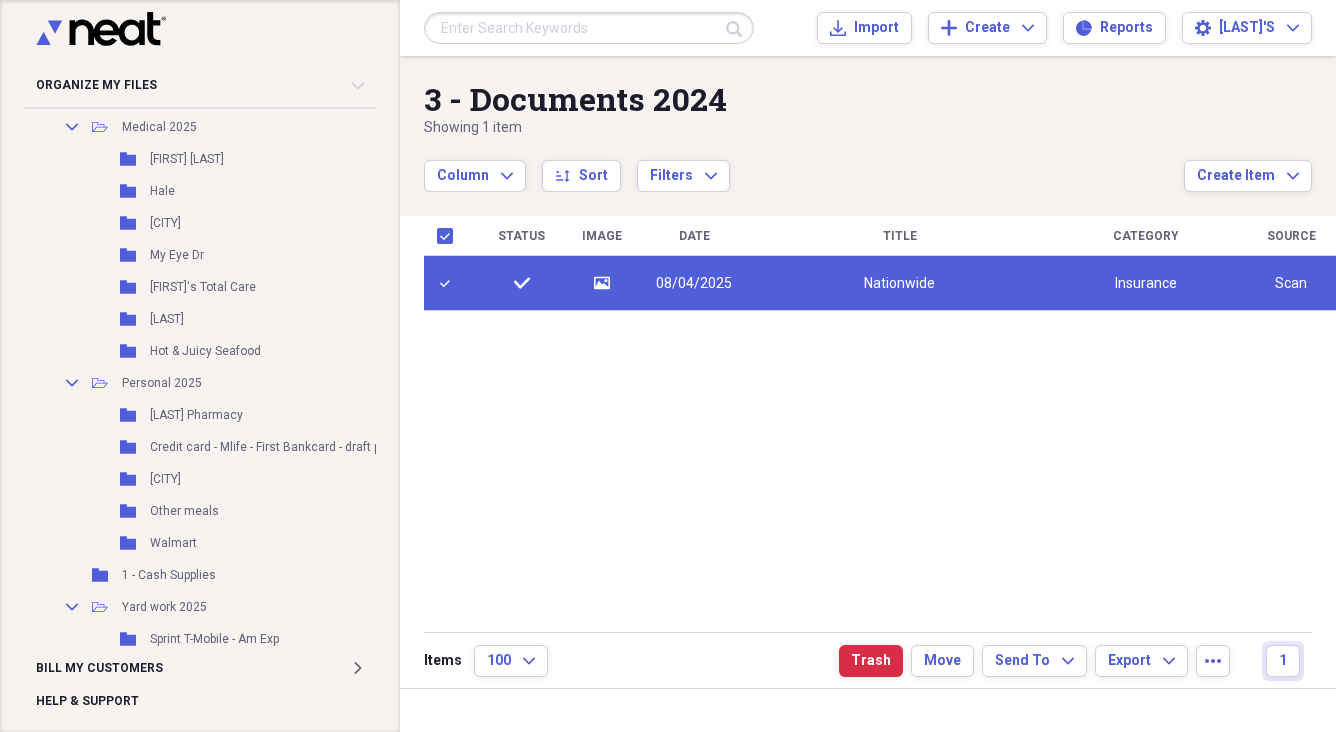 drag, startPoint x: 641, startPoint y: 415, endPoint x: 528, endPoint y: 407, distance: 113.28283 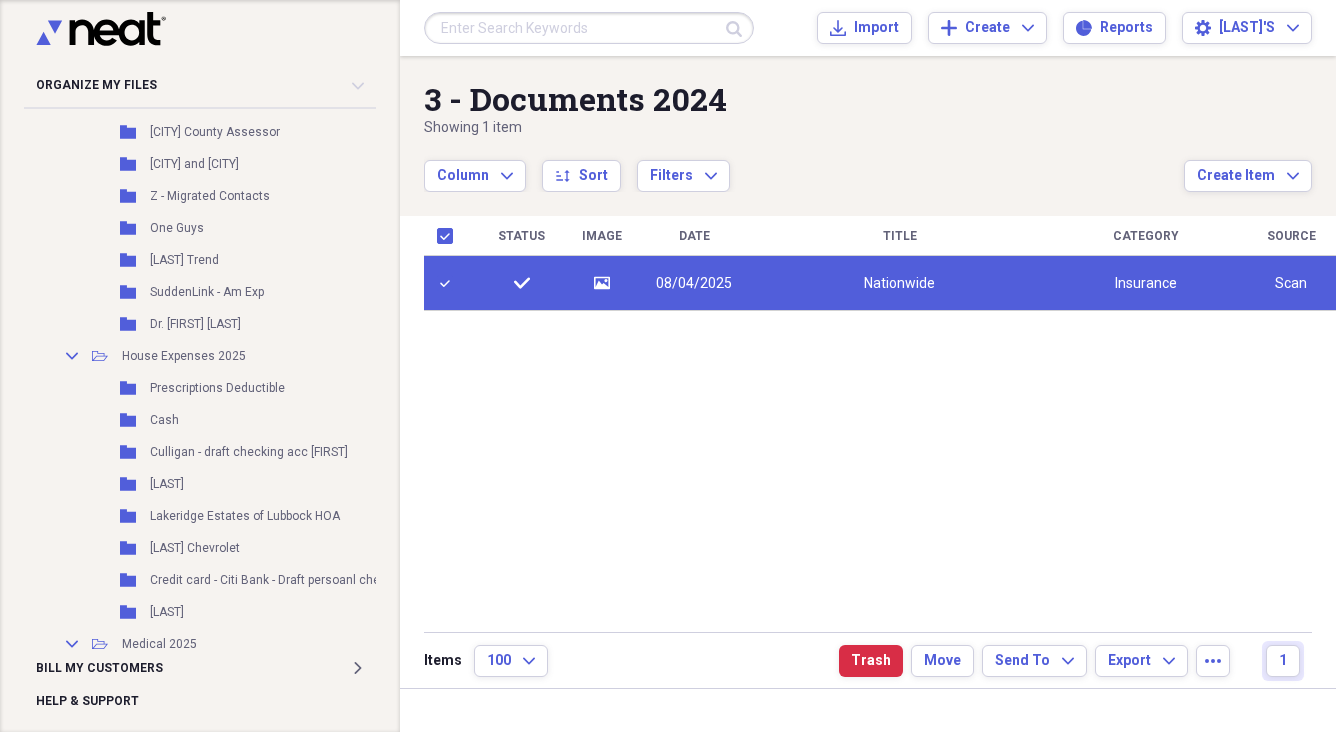 scroll, scrollTop: 1111, scrollLeft: 0, axis: vertical 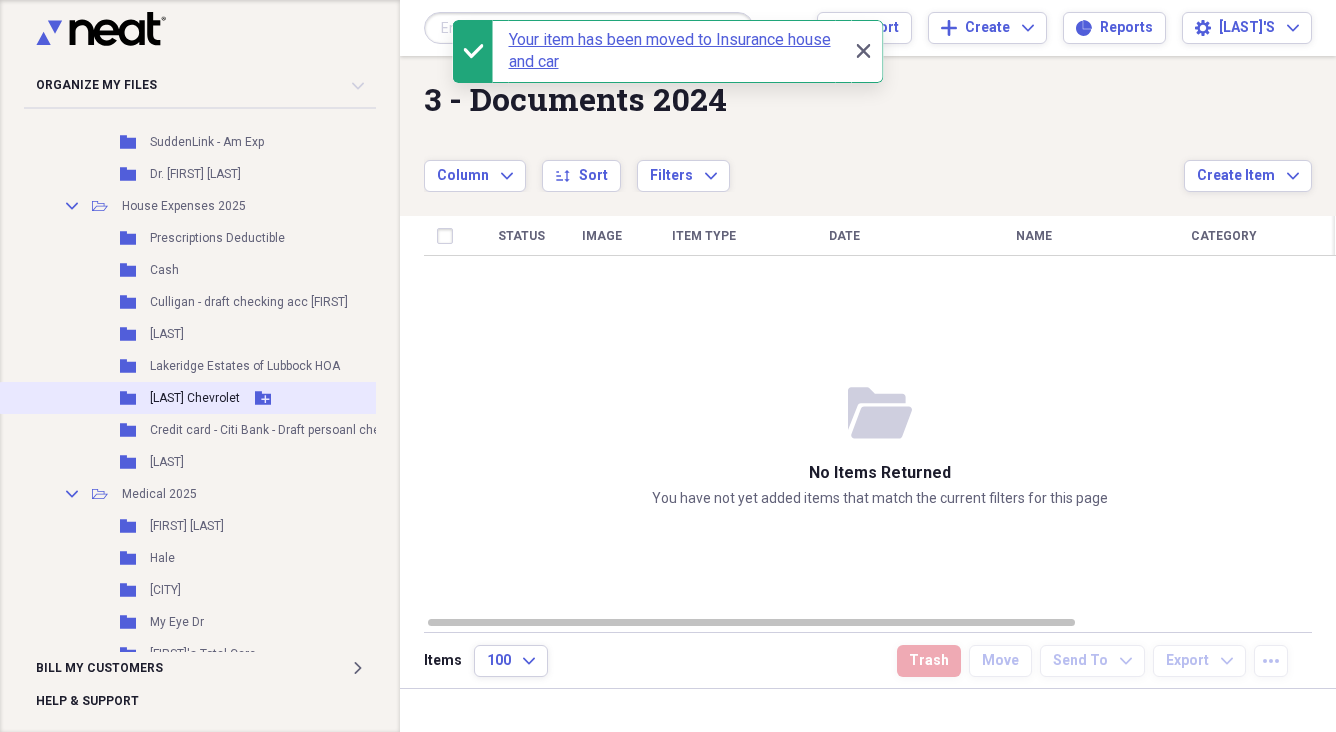 checkbox on "false" 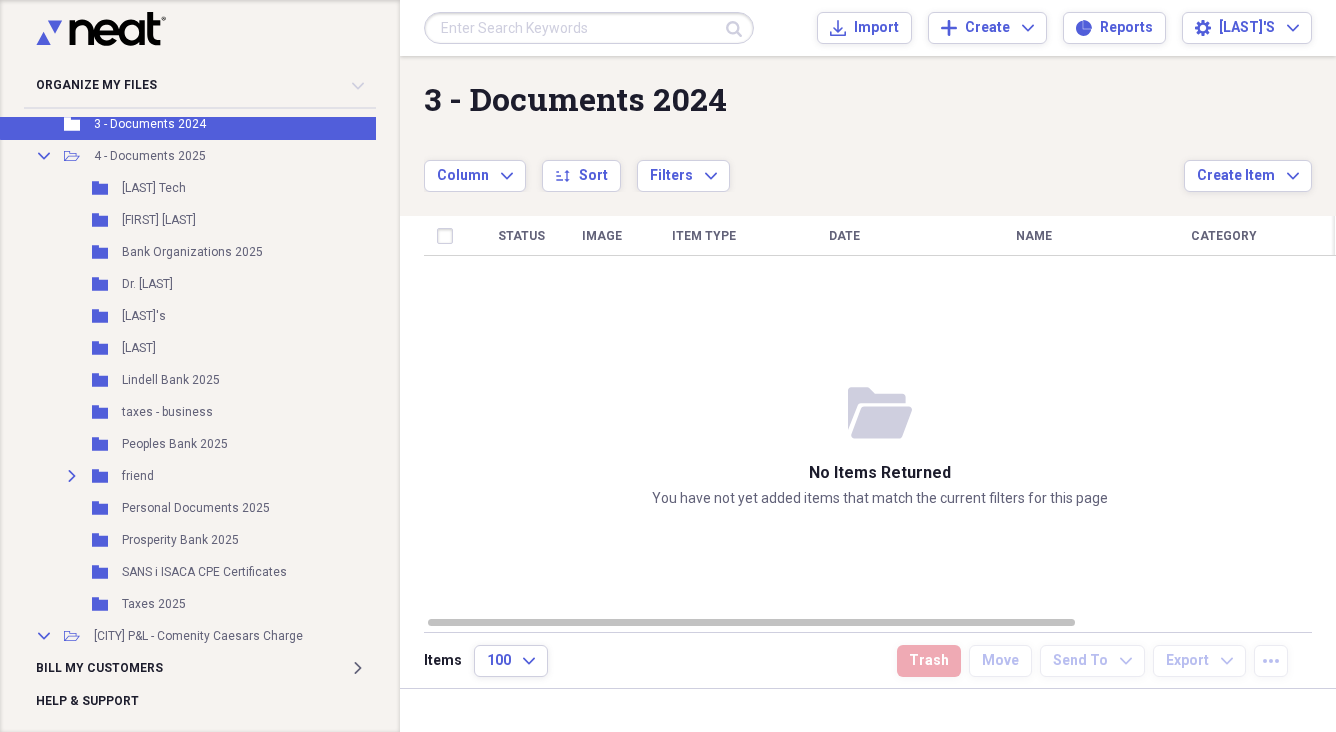 scroll, scrollTop: 0, scrollLeft: 0, axis: both 